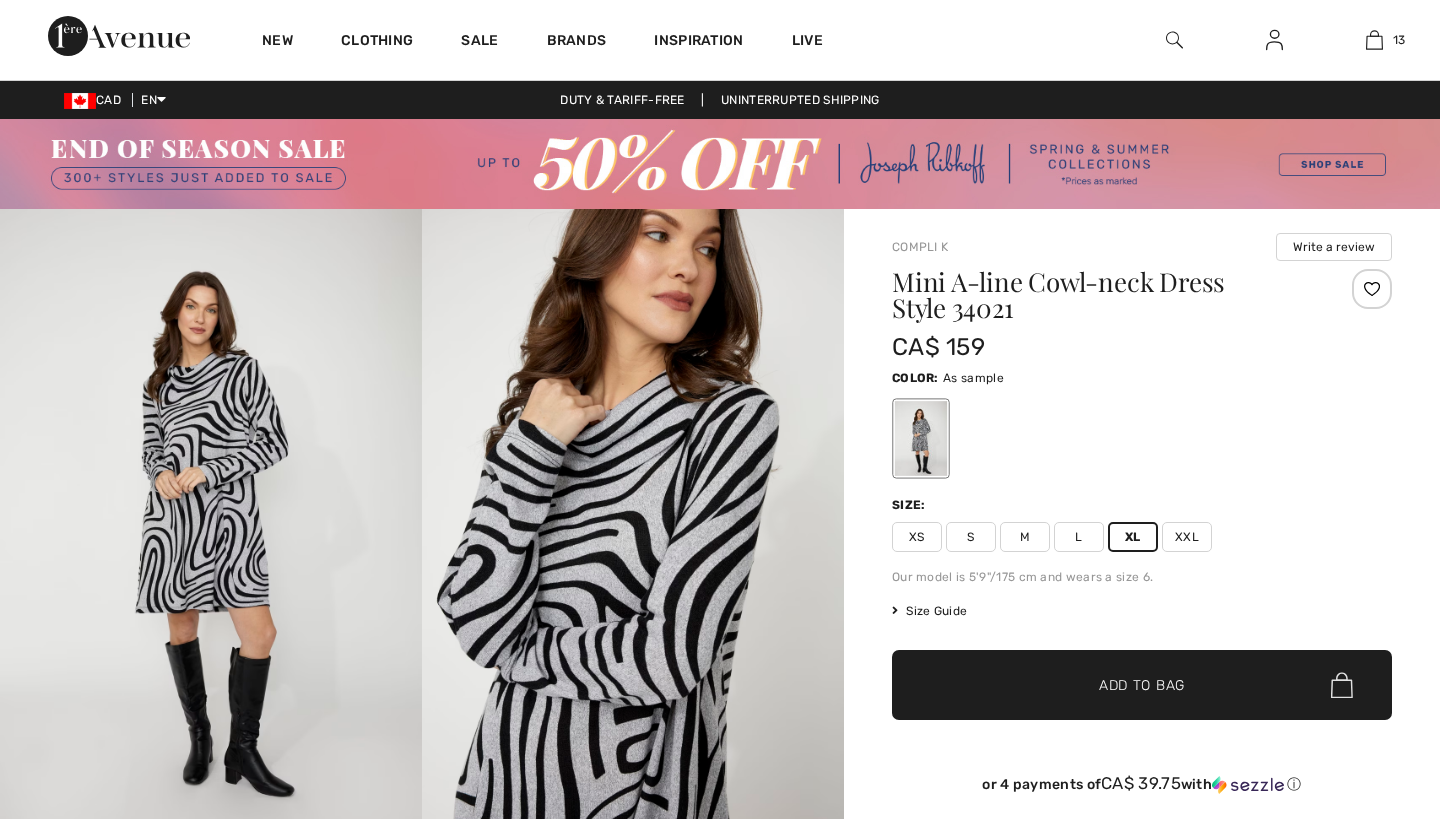 scroll, scrollTop: 610, scrollLeft: 0, axis: vertical 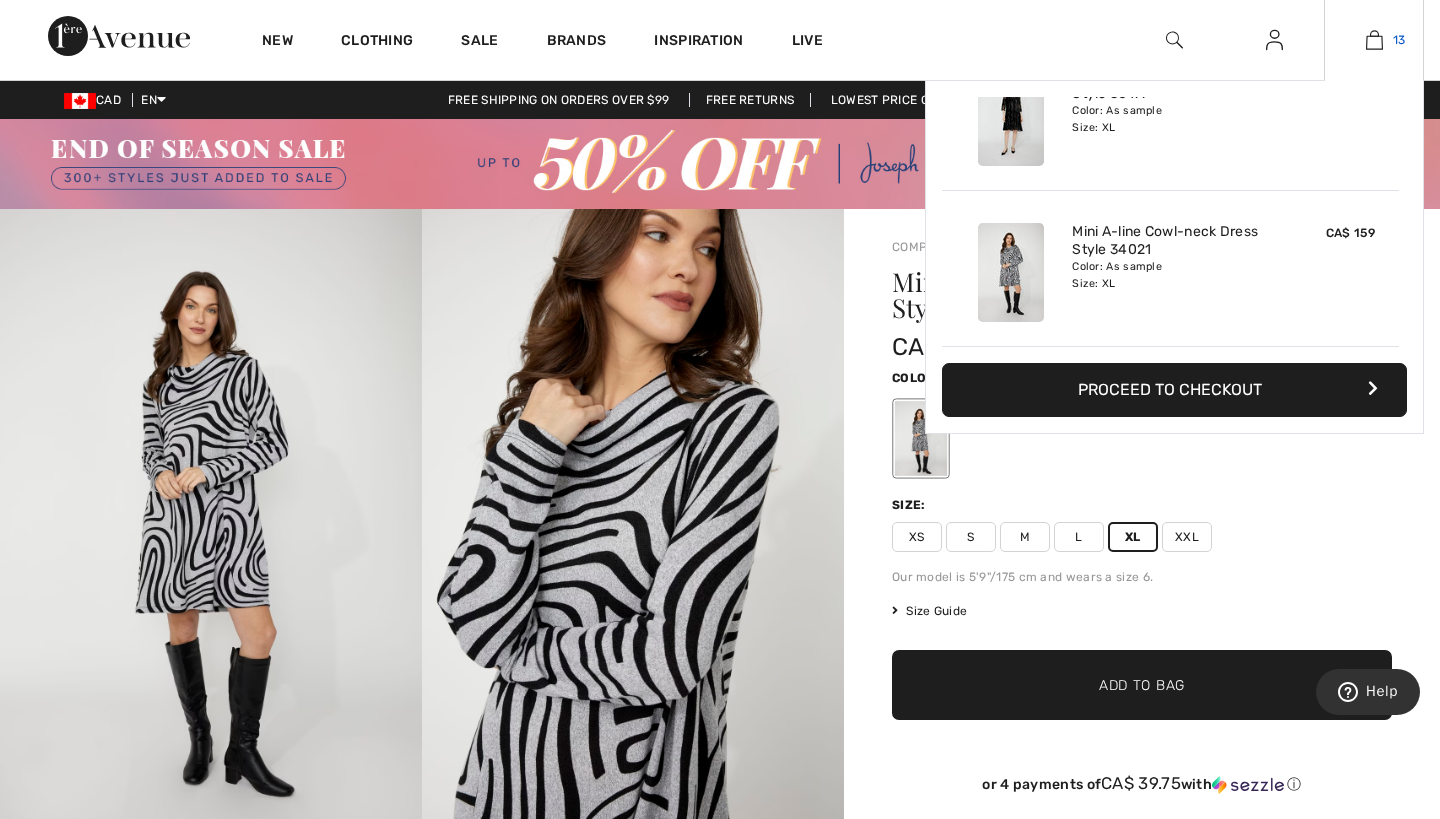 click at bounding box center [1374, 40] 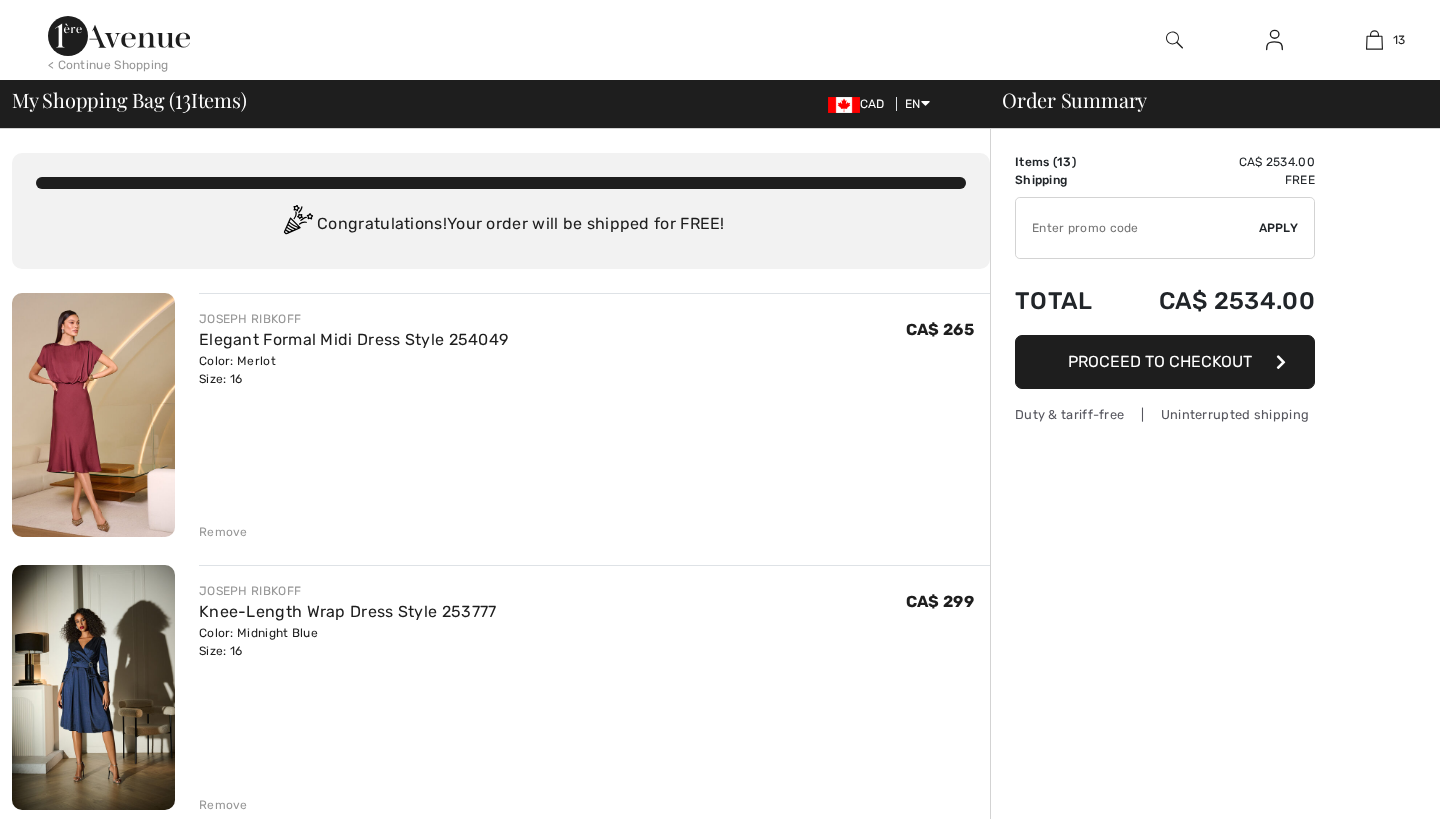 scroll, scrollTop: 0, scrollLeft: 0, axis: both 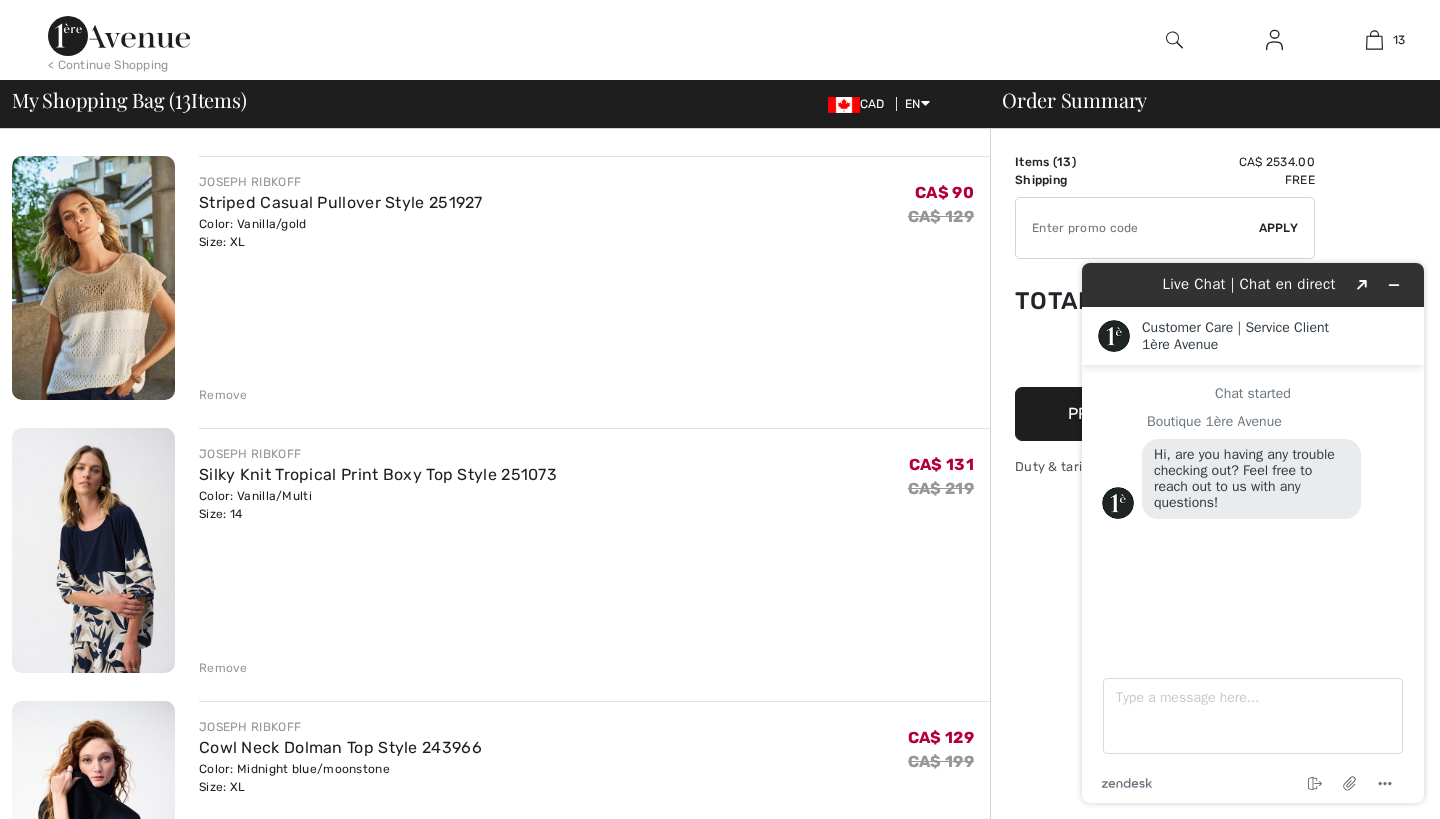 click at bounding box center (93, 550) 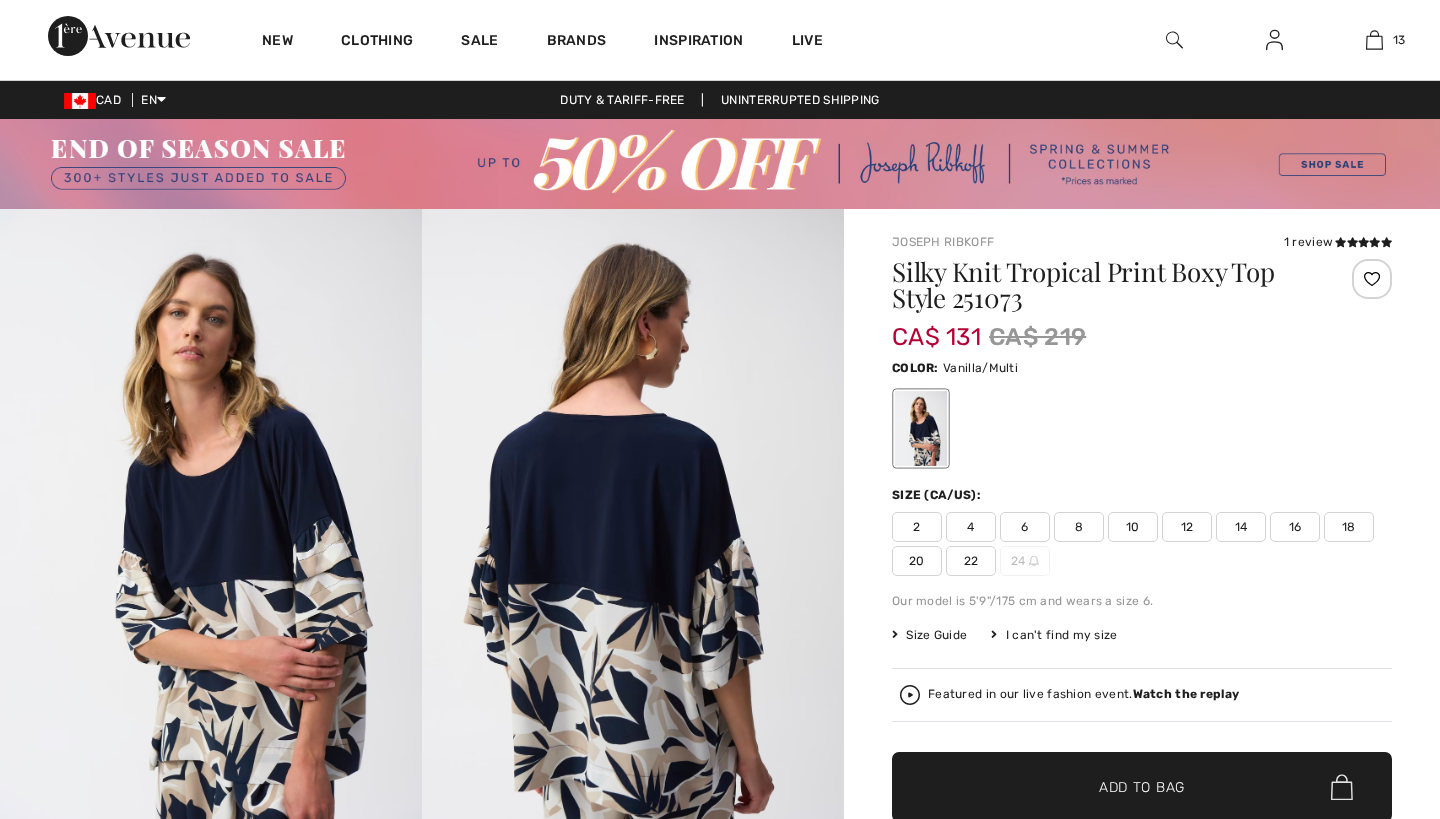 checkbox on "true" 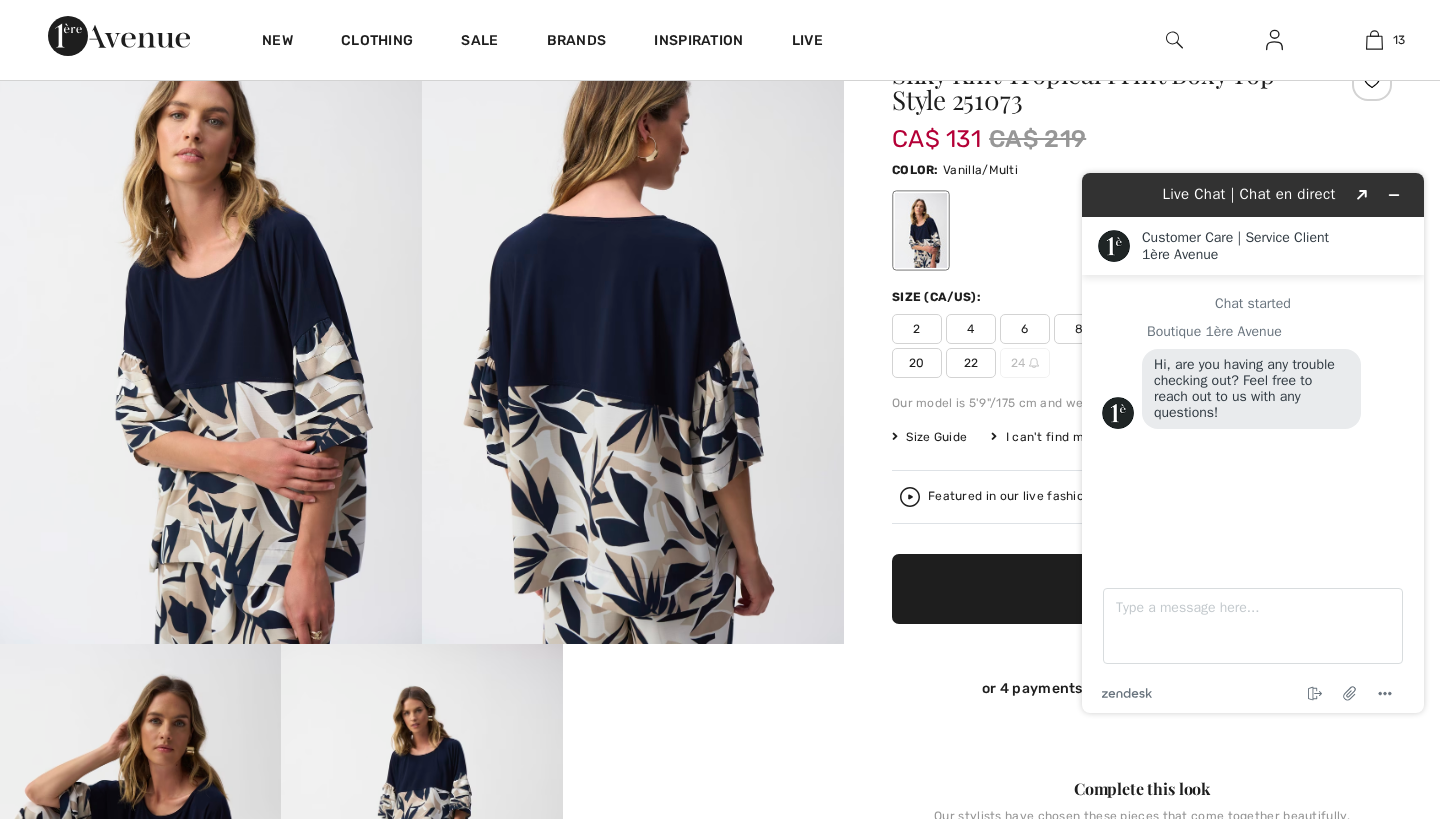 scroll, scrollTop: 196, scrollLeft: 0, axis: vertical 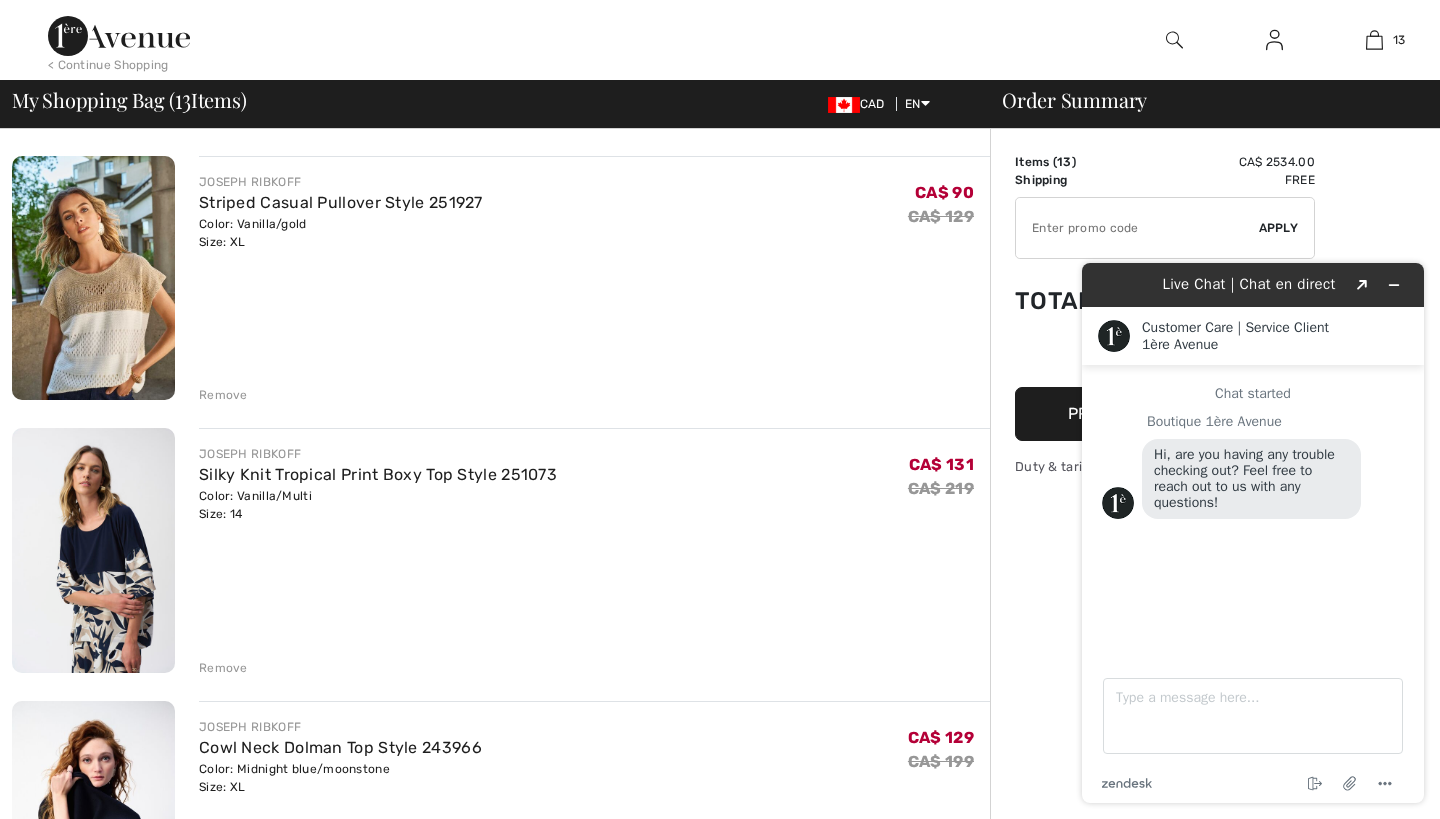 click on "Remove" at bounding box center (223, 668) 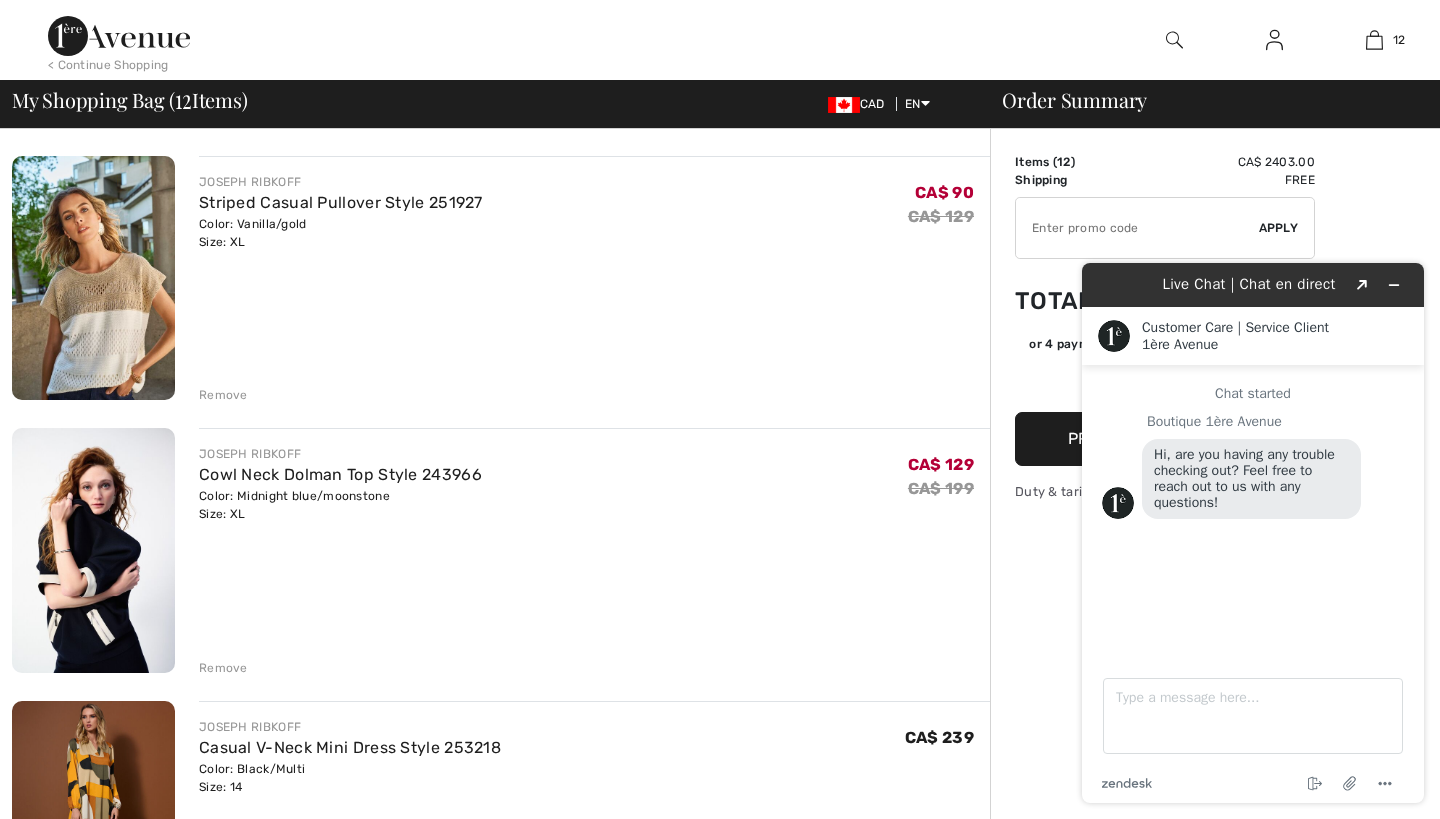 click at bounding box center [93, 550] 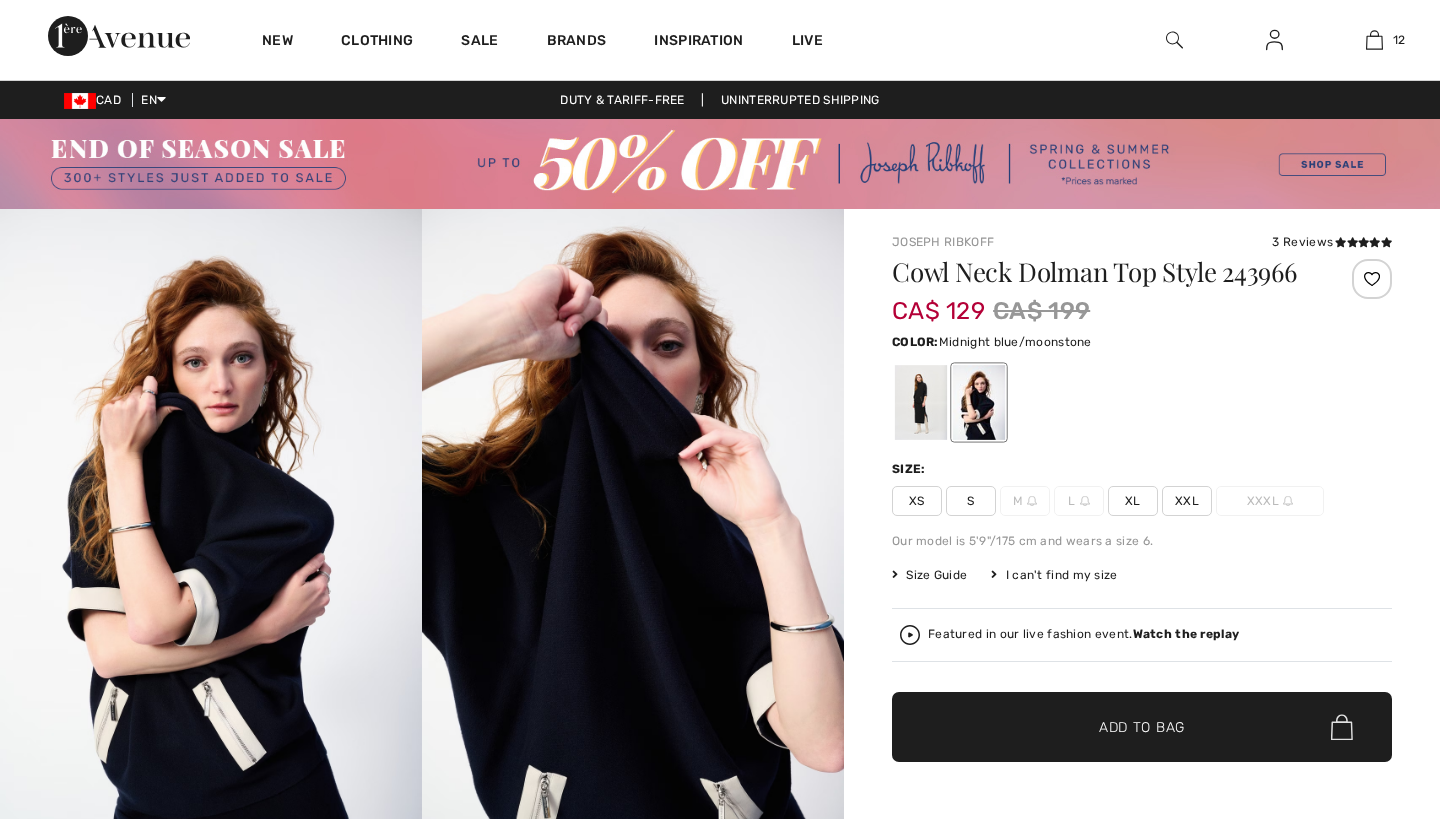 scroll, scrollTop: 0, scrollLeft: 0, axis: both 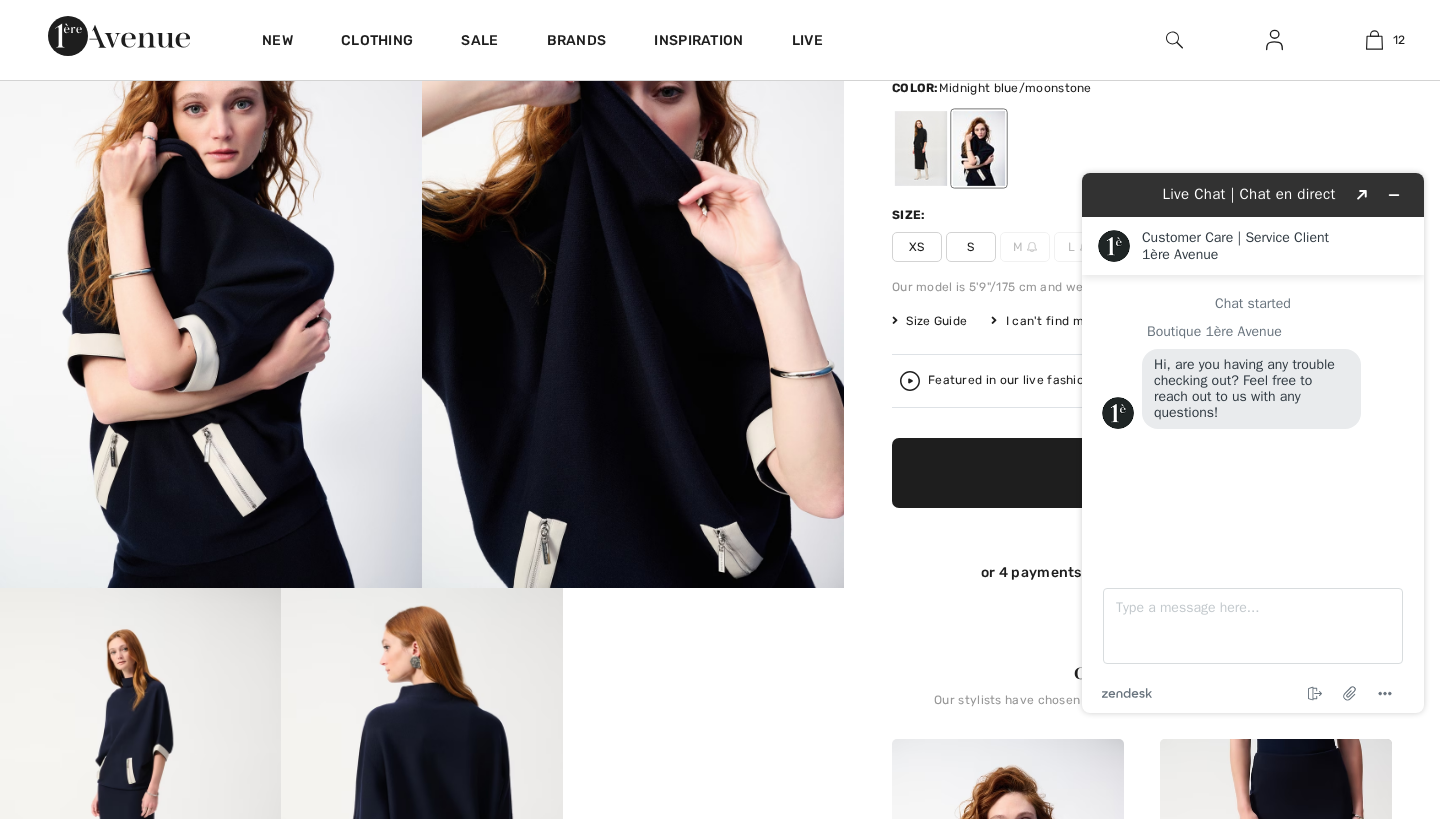 click at bounding box center [633, 271] 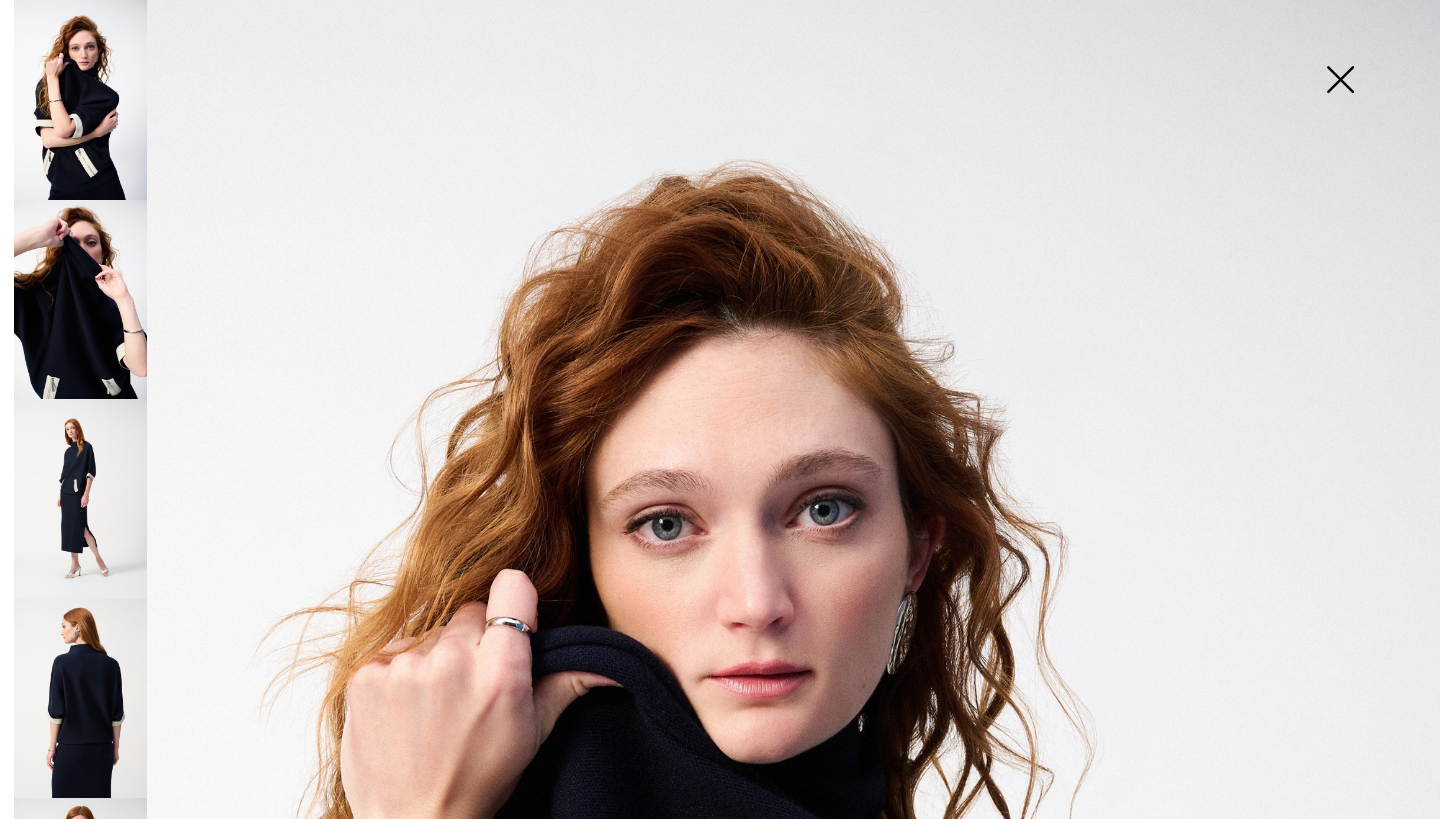 click at bounding box center [80, 499] 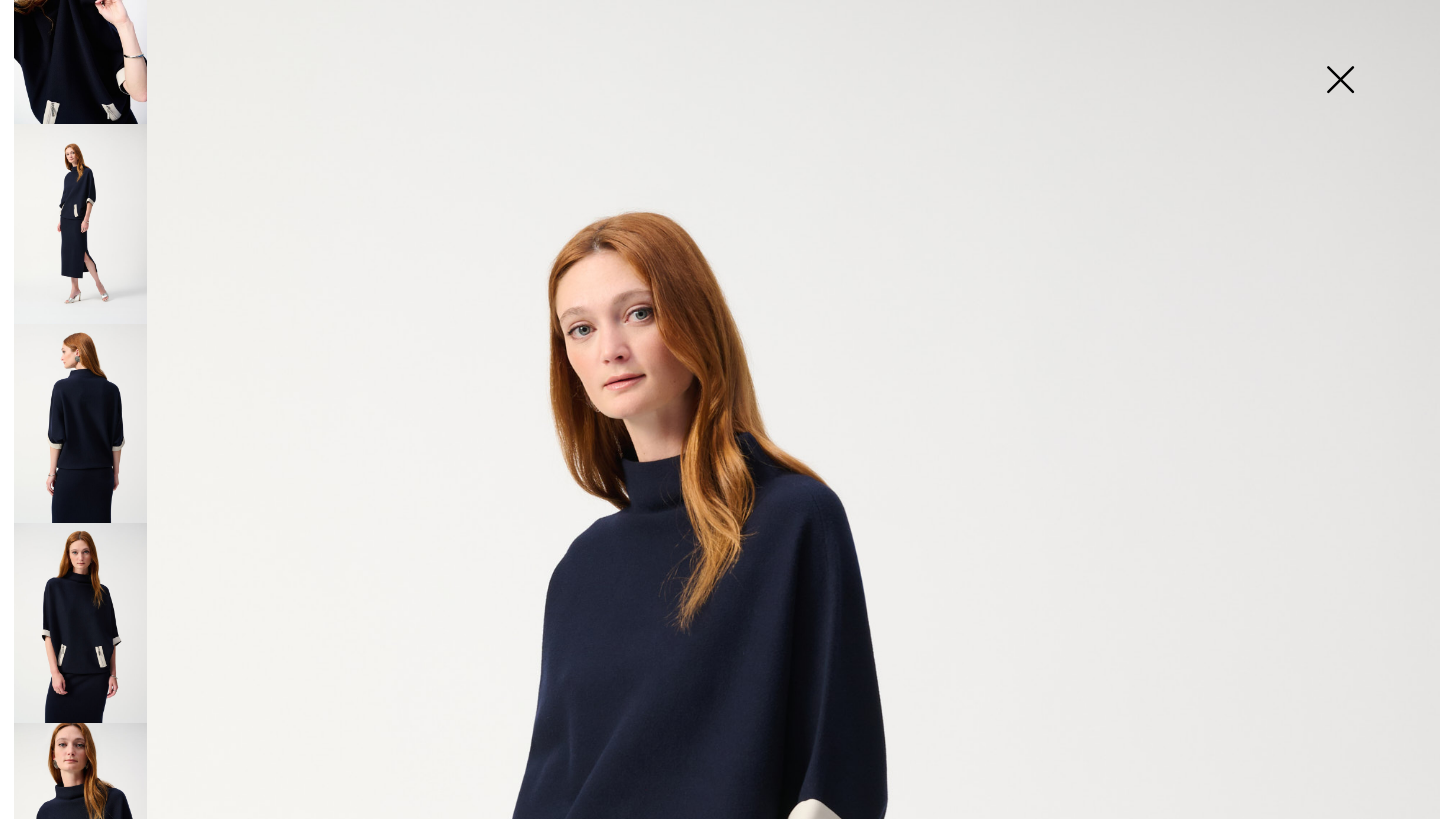 scroll, scrollTop: 308, scrollLeft: 0, axis: vertical 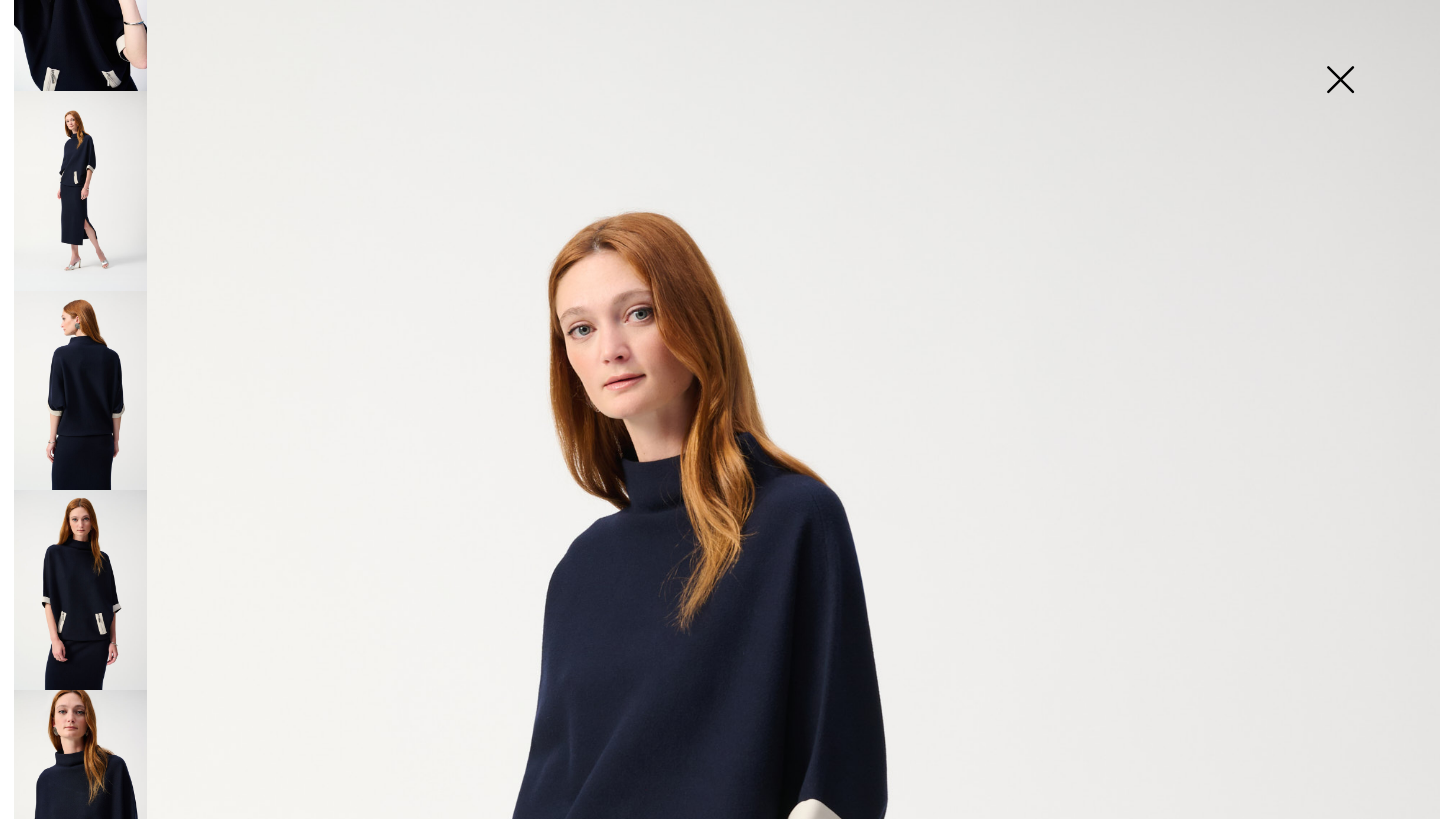 click at bounding box center (80, 391) 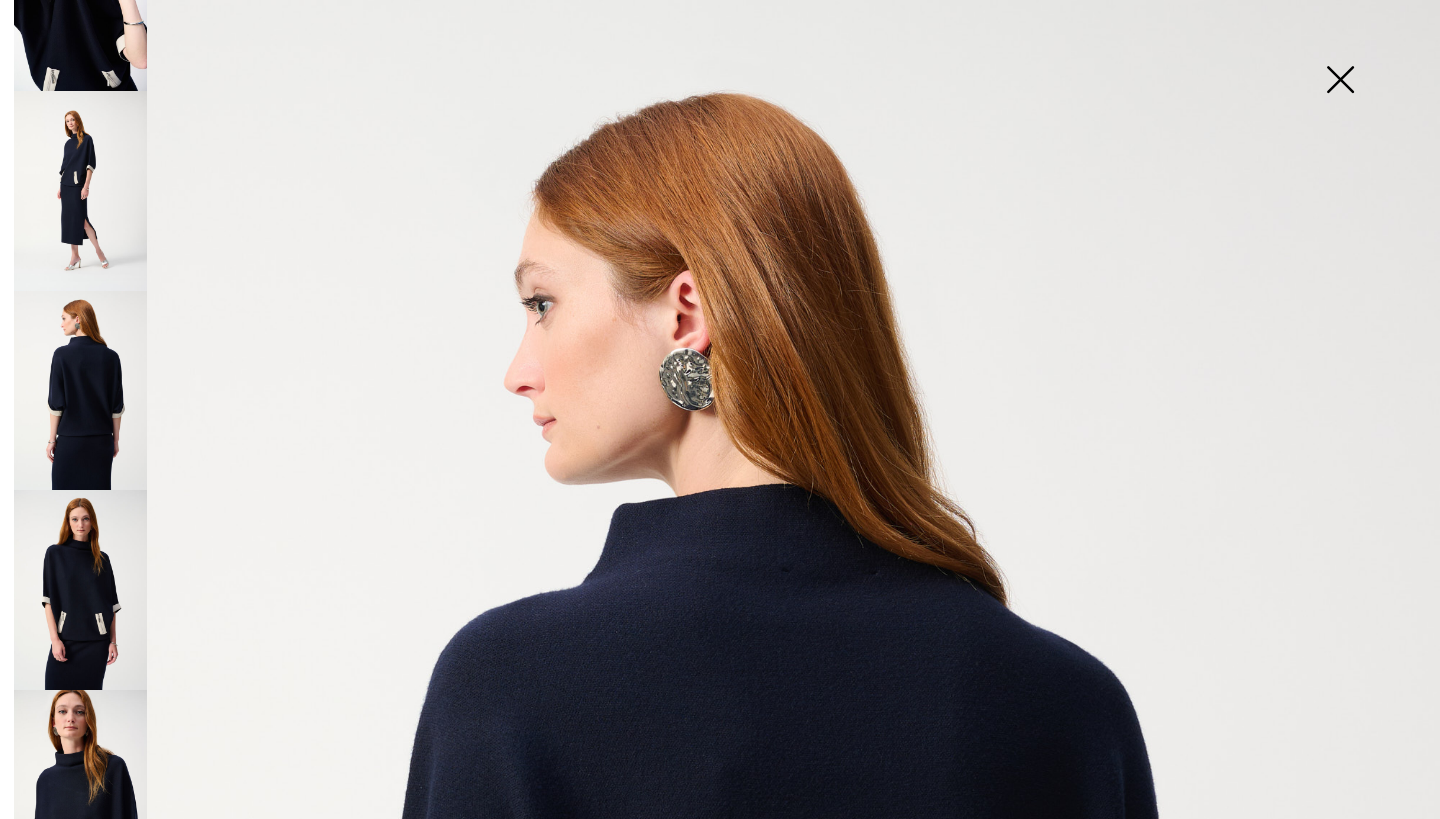 click at bounding box center [80, 590] 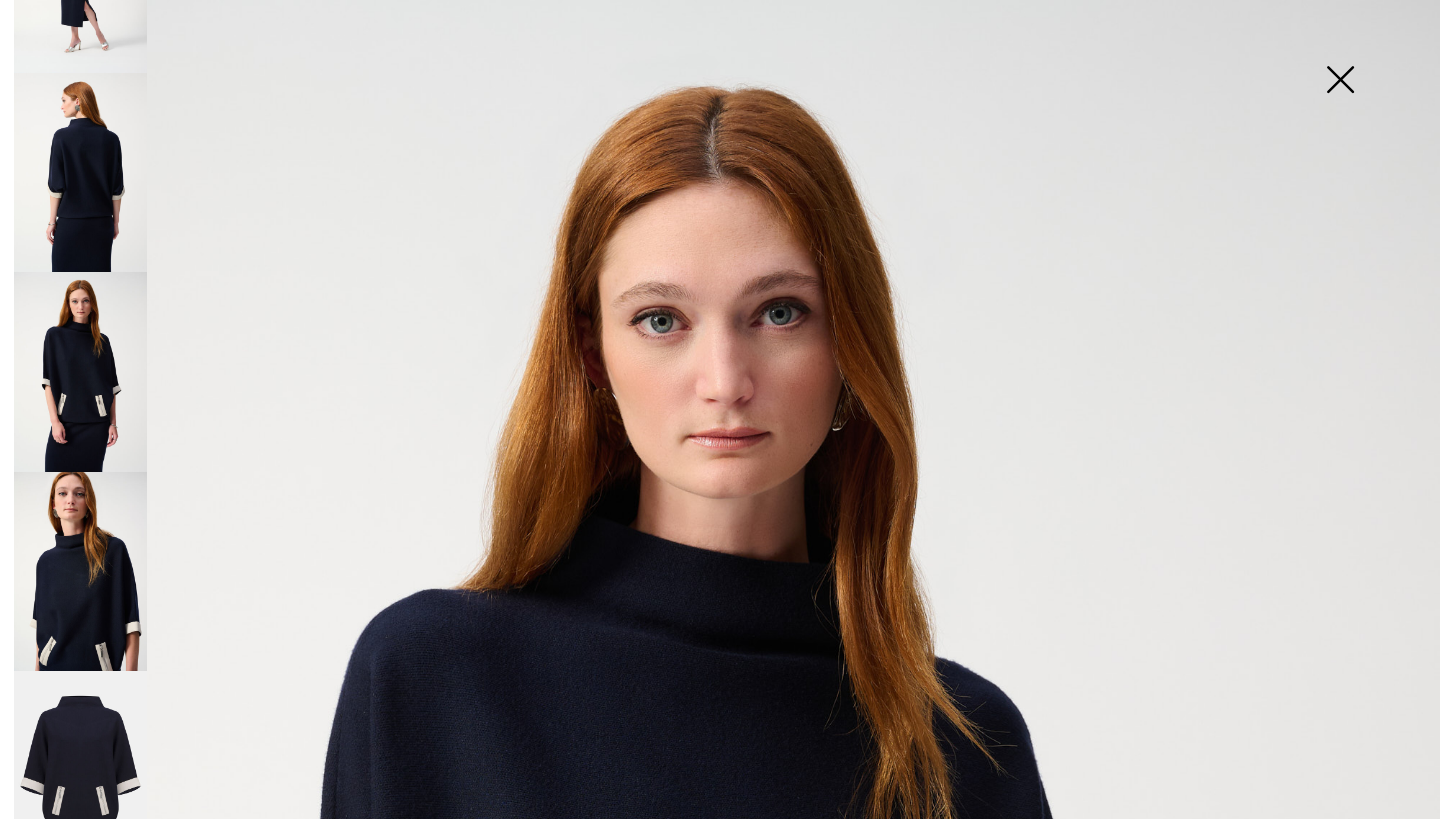 scroll, scrollTop: 525, scrollLeft: 0, axis: vertical 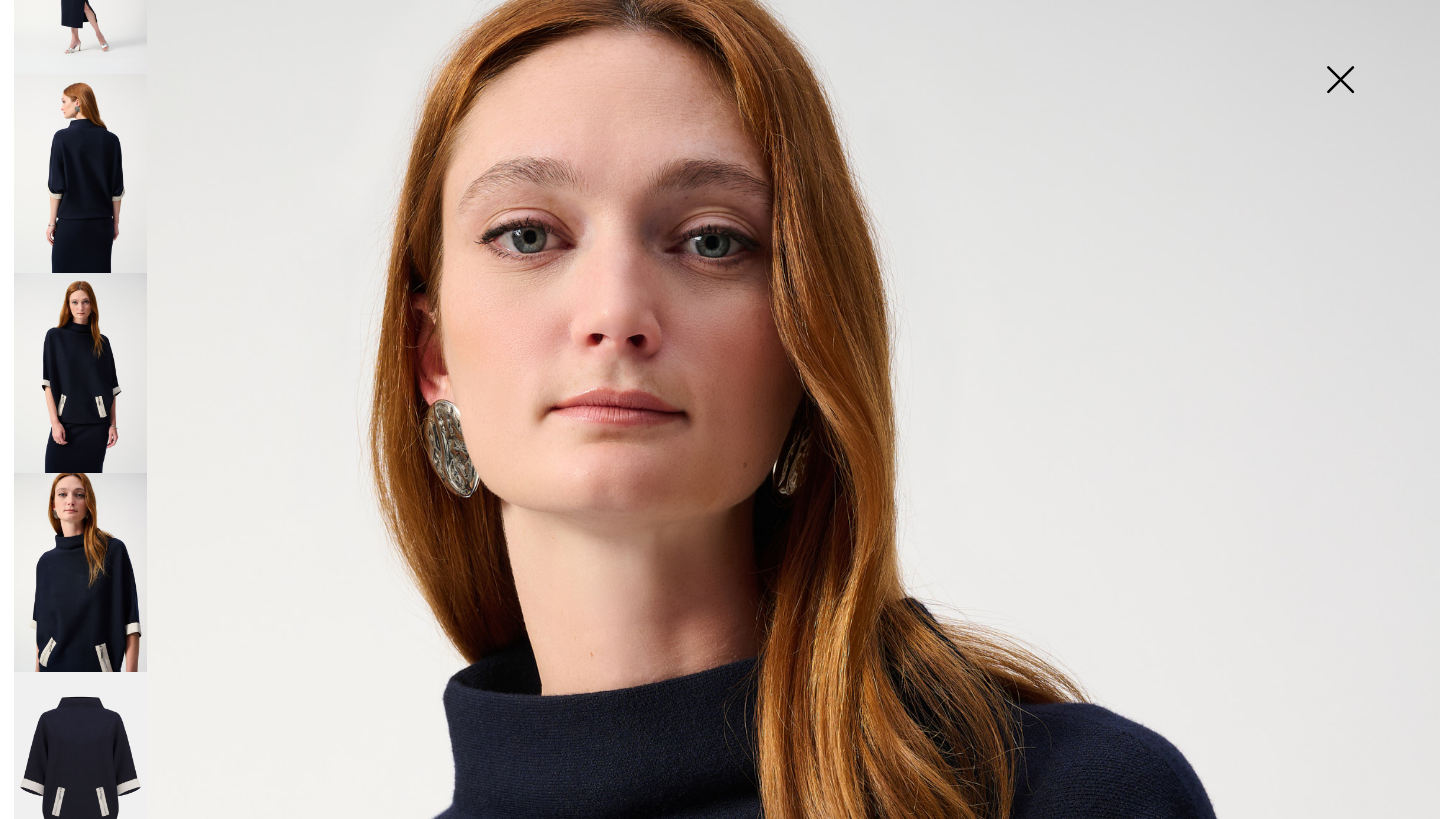 click at bounding box center [80, 772] 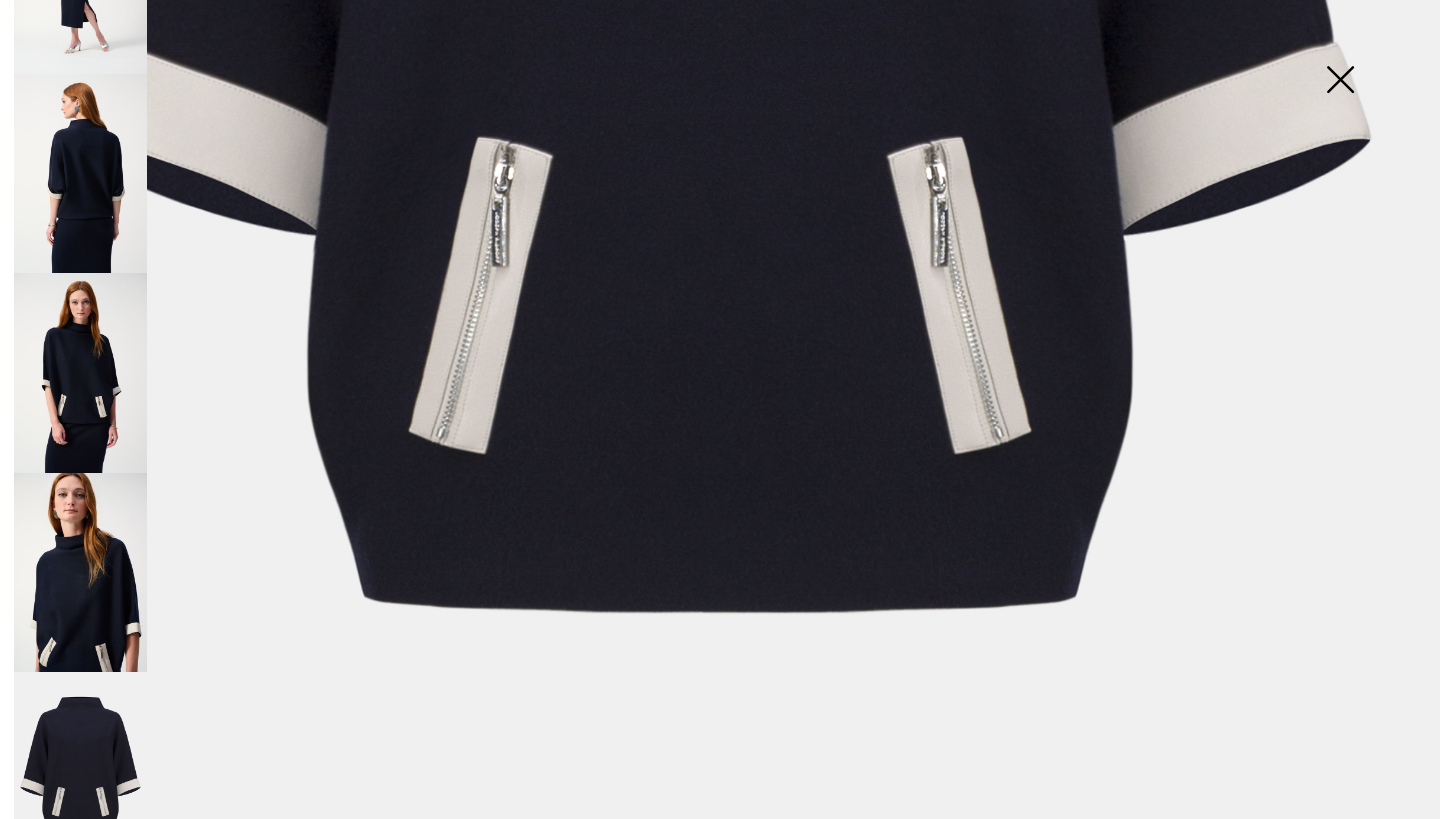 scroll, scrollTop: 1113, scrollLeft: 0, axis: vertical 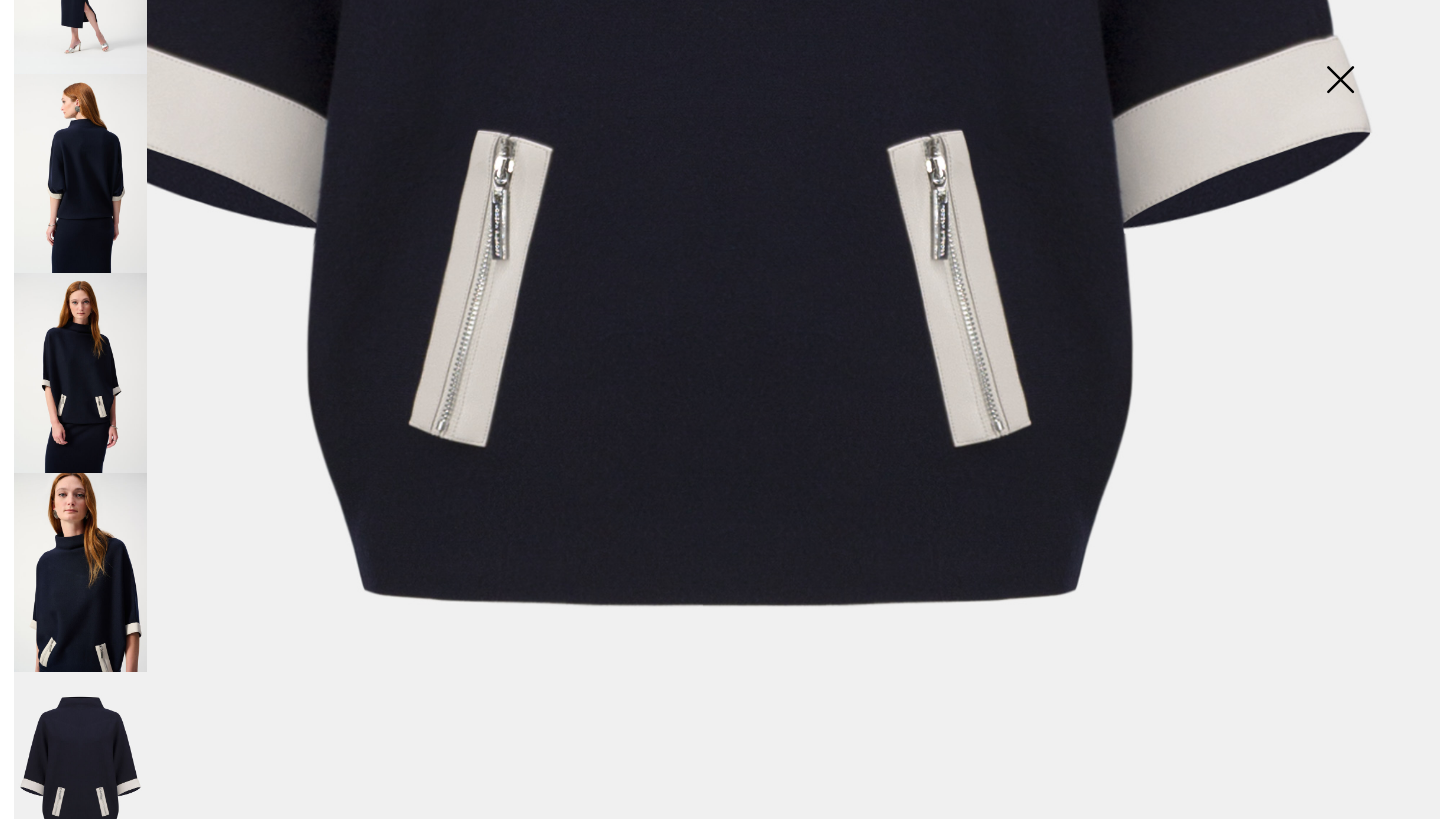 click at bounding box center [80, 573] 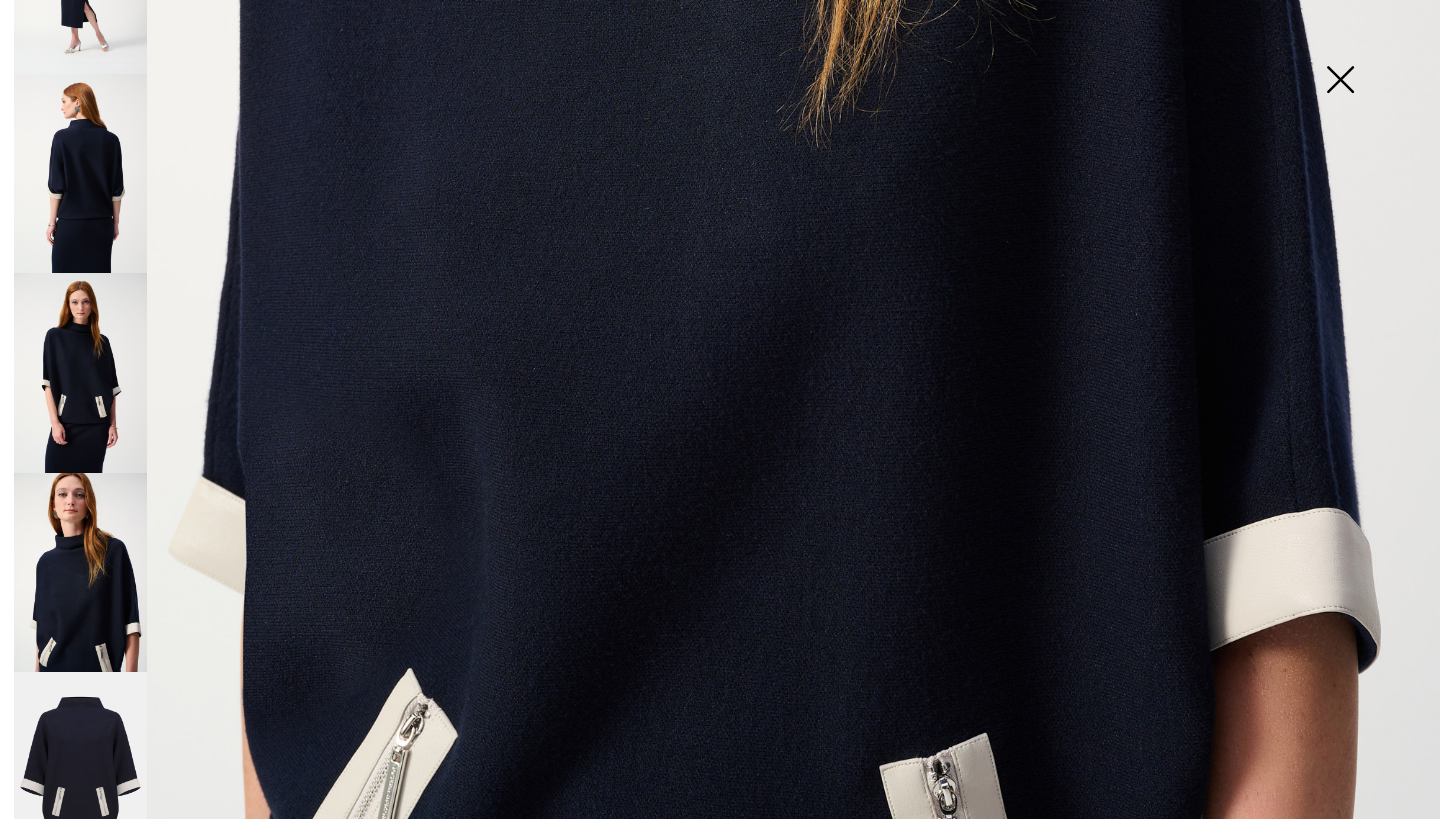 click at bounding box center (80, 373) 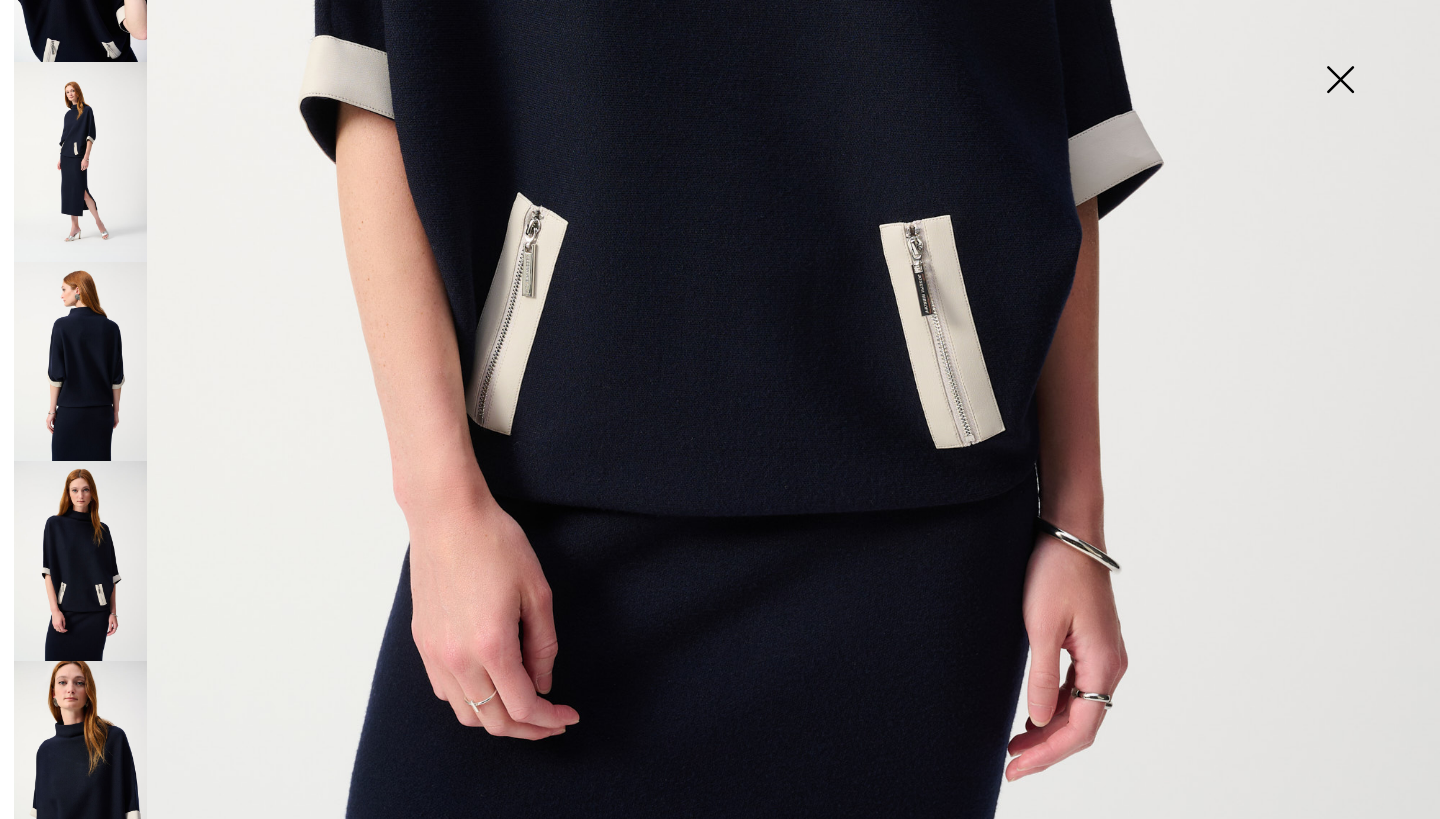 scroll, scrollTop: 295, scrollLeft: 0, axis: vertical 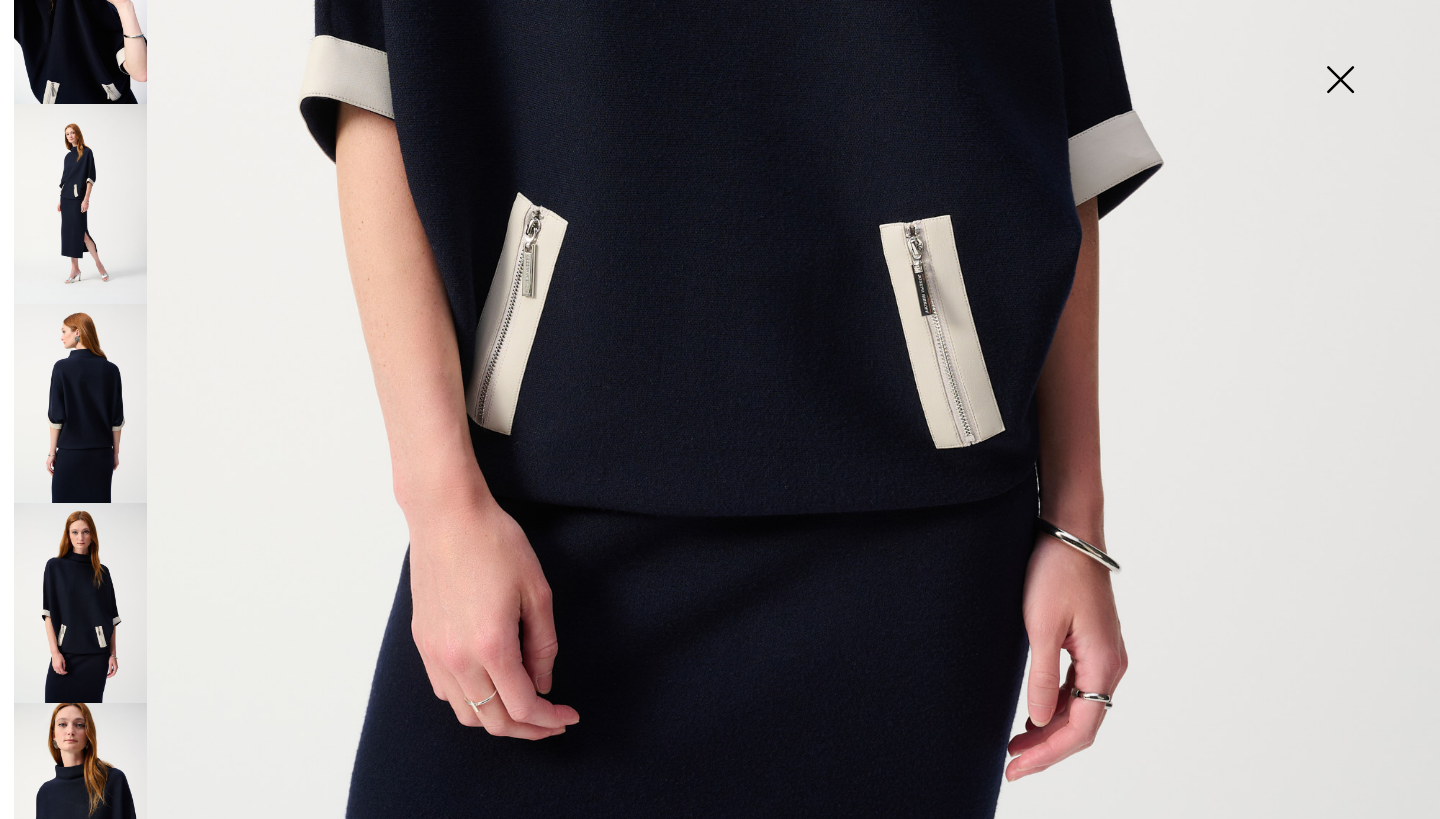 click at bounding box center [80, 404] 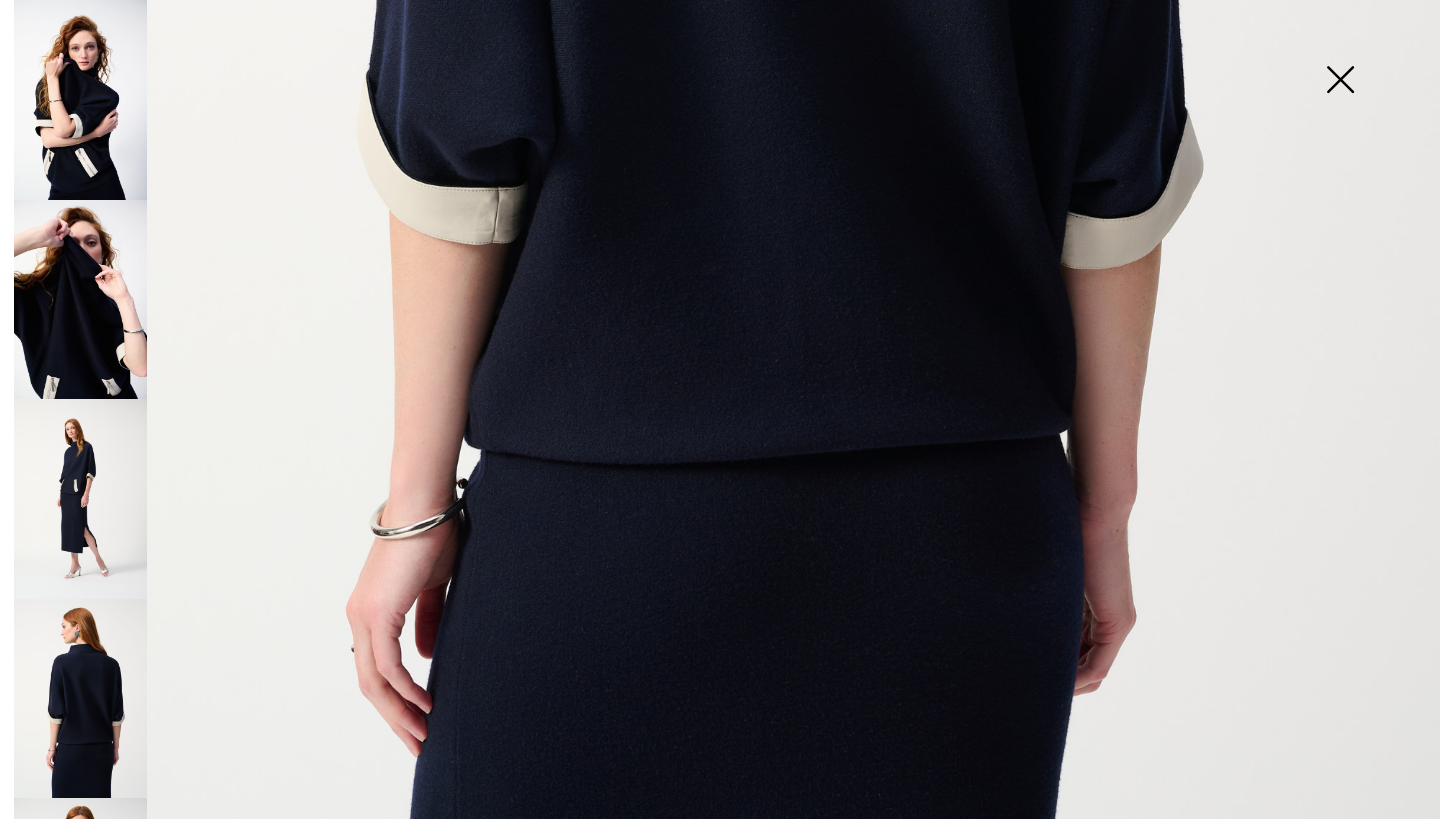 scroll, scrollTop: 0, scrollLeft: 0, axis: both 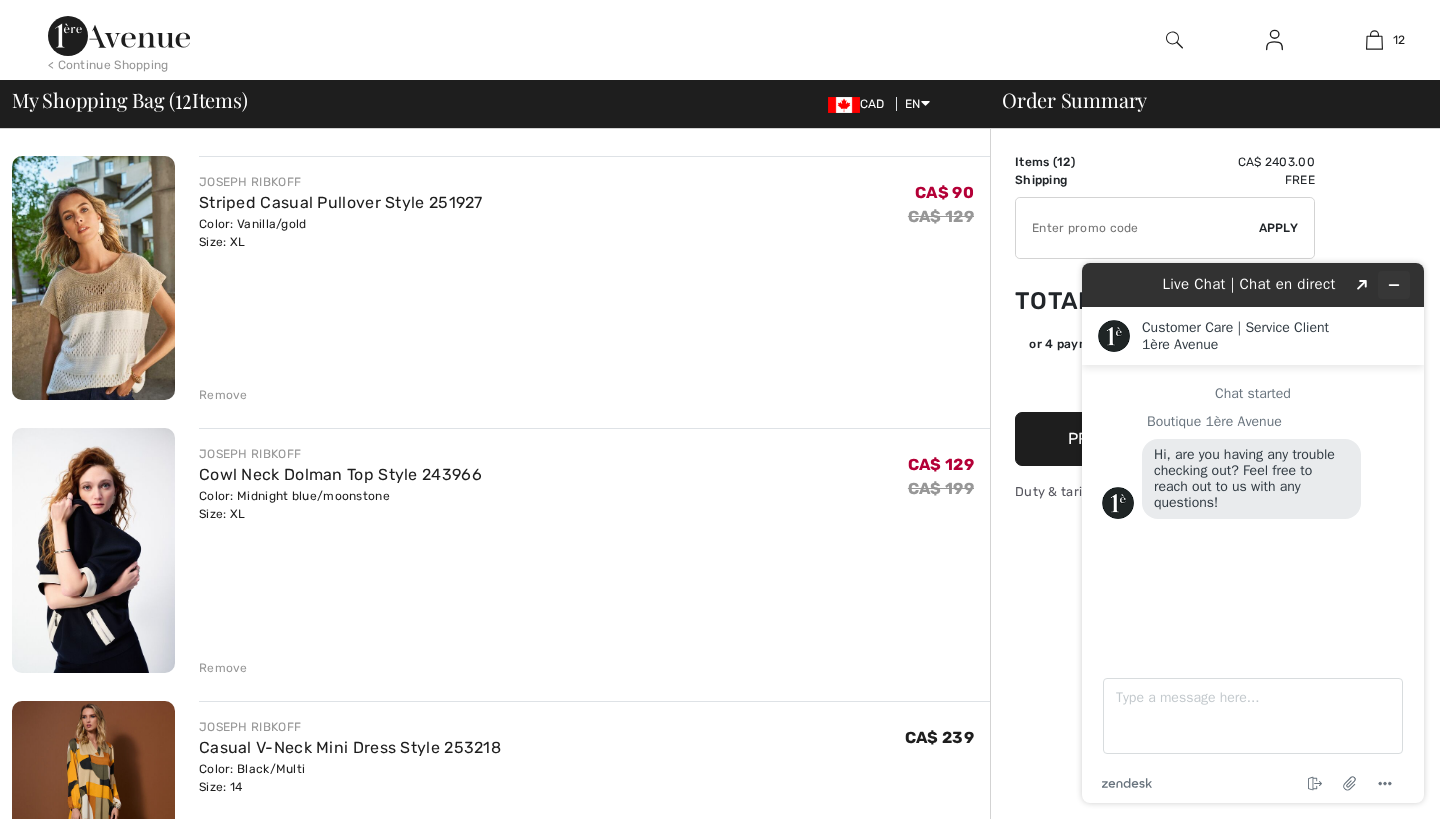 click at bounding box center [1394, 285] 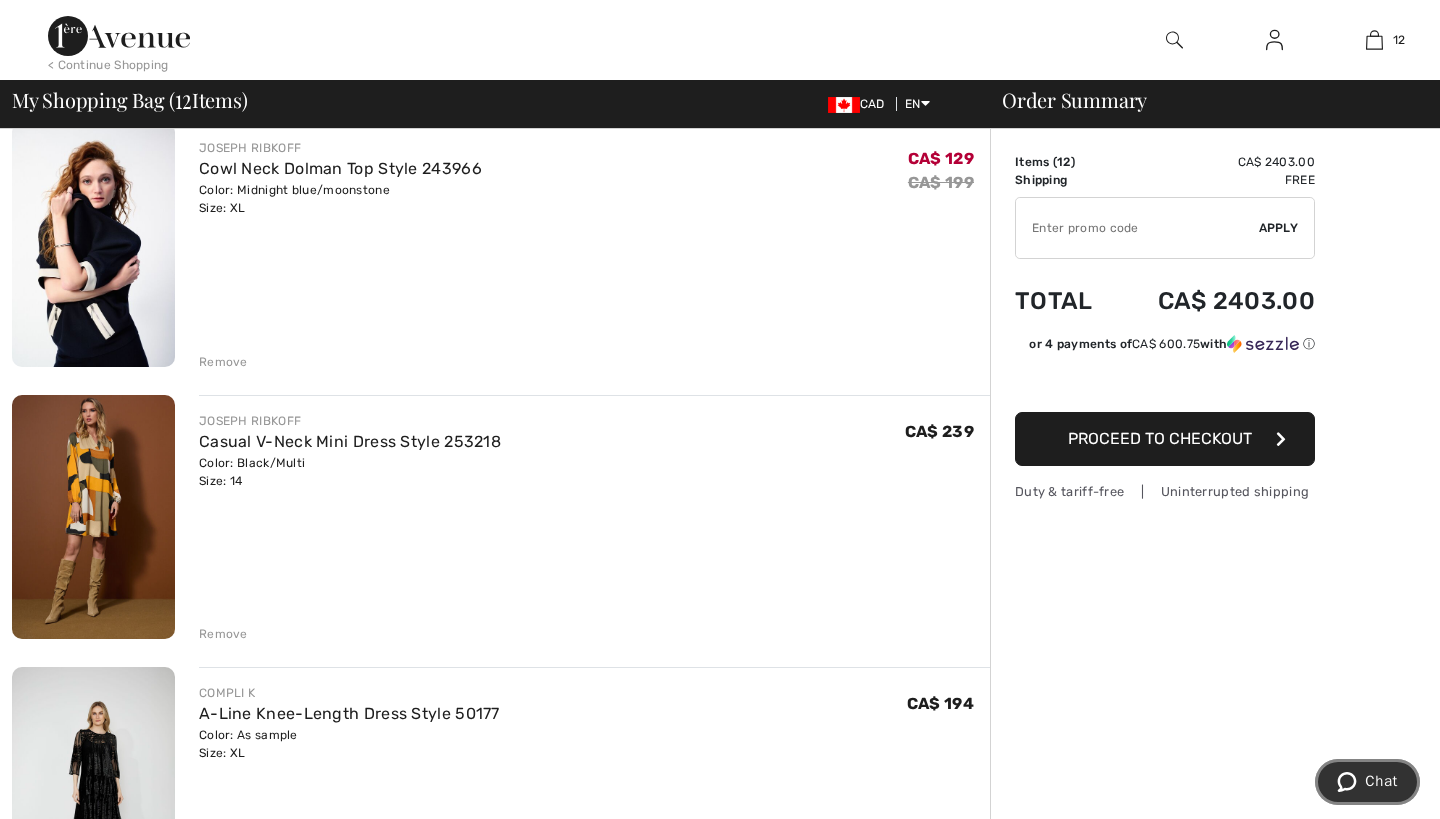 scroll, scrollTop: 2392, scrollLeft: 0, axis: vertical 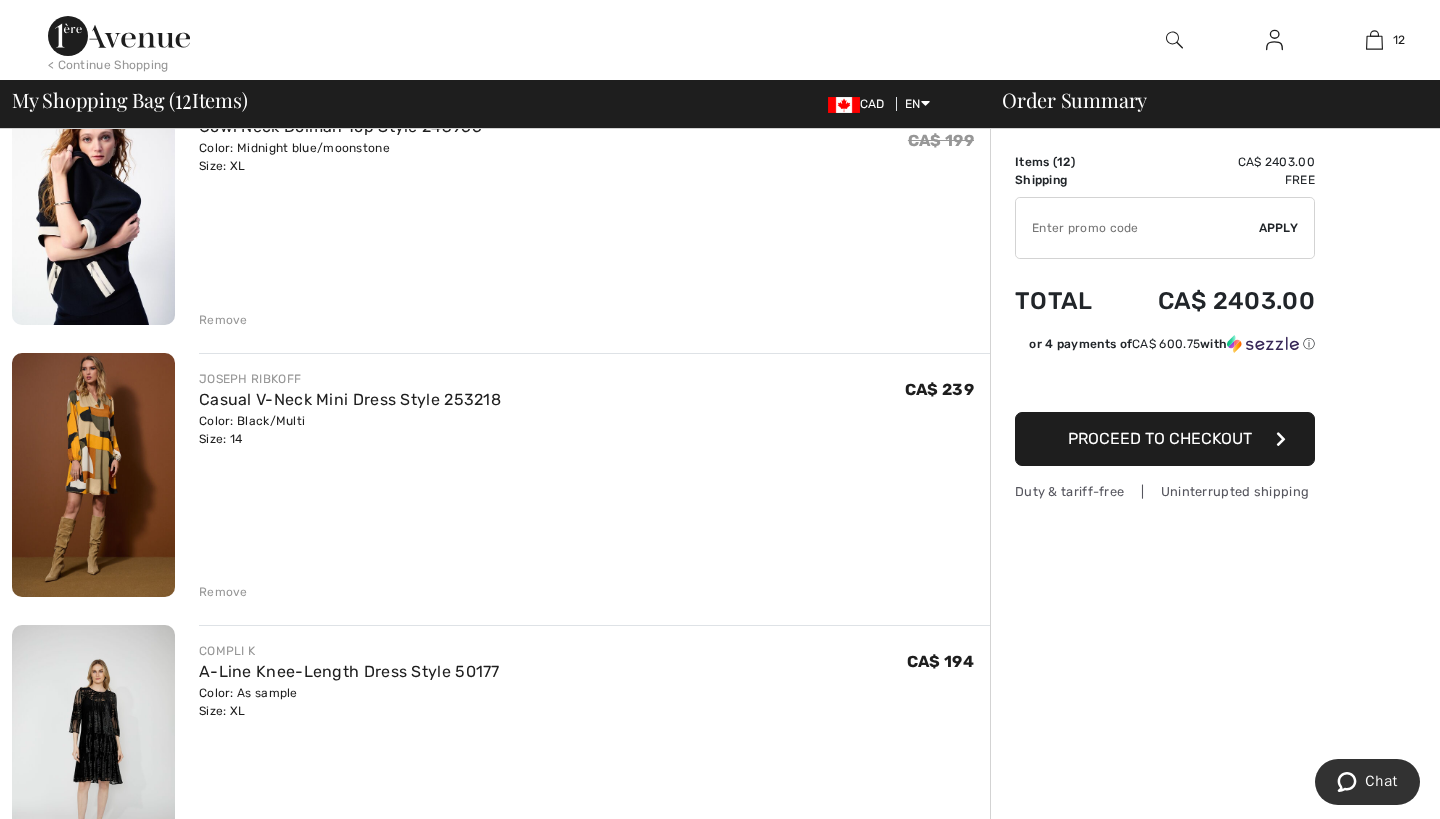 click on "Remove" at bounding box center (223, 592) 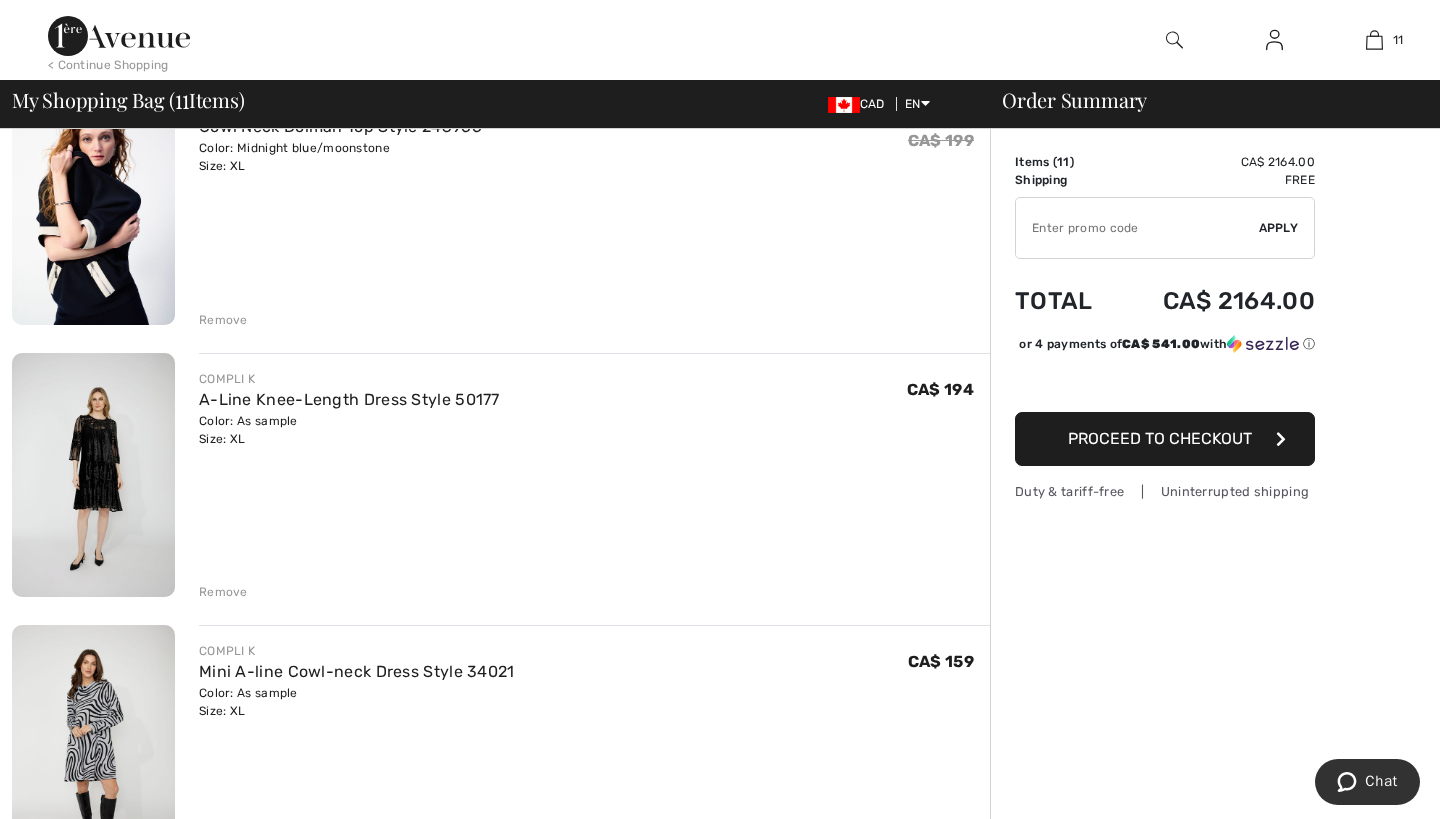 click at bounding box center [93, 475] 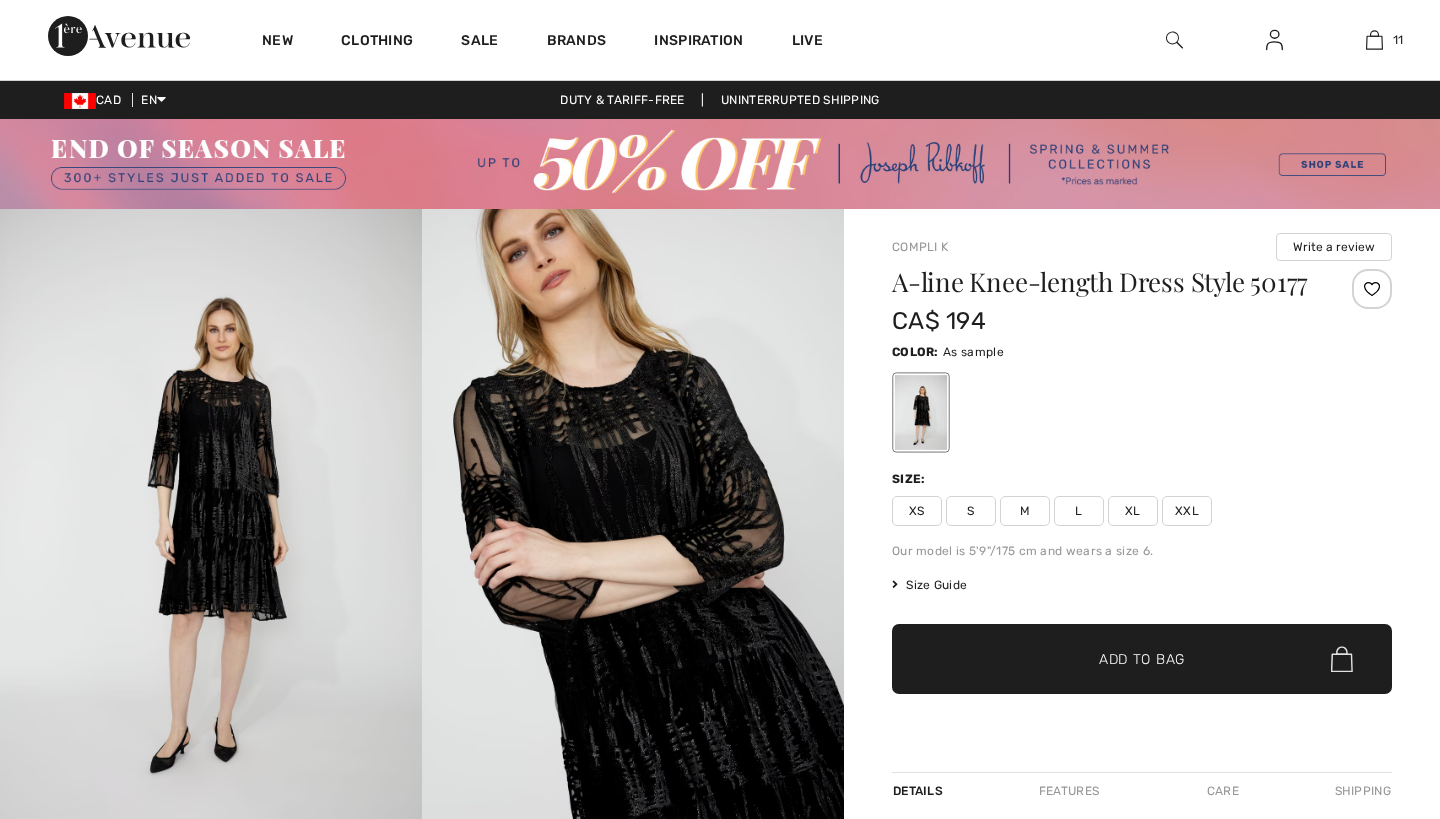 scroll, scrollTop: 0, scrollLeft: 0, axis: both 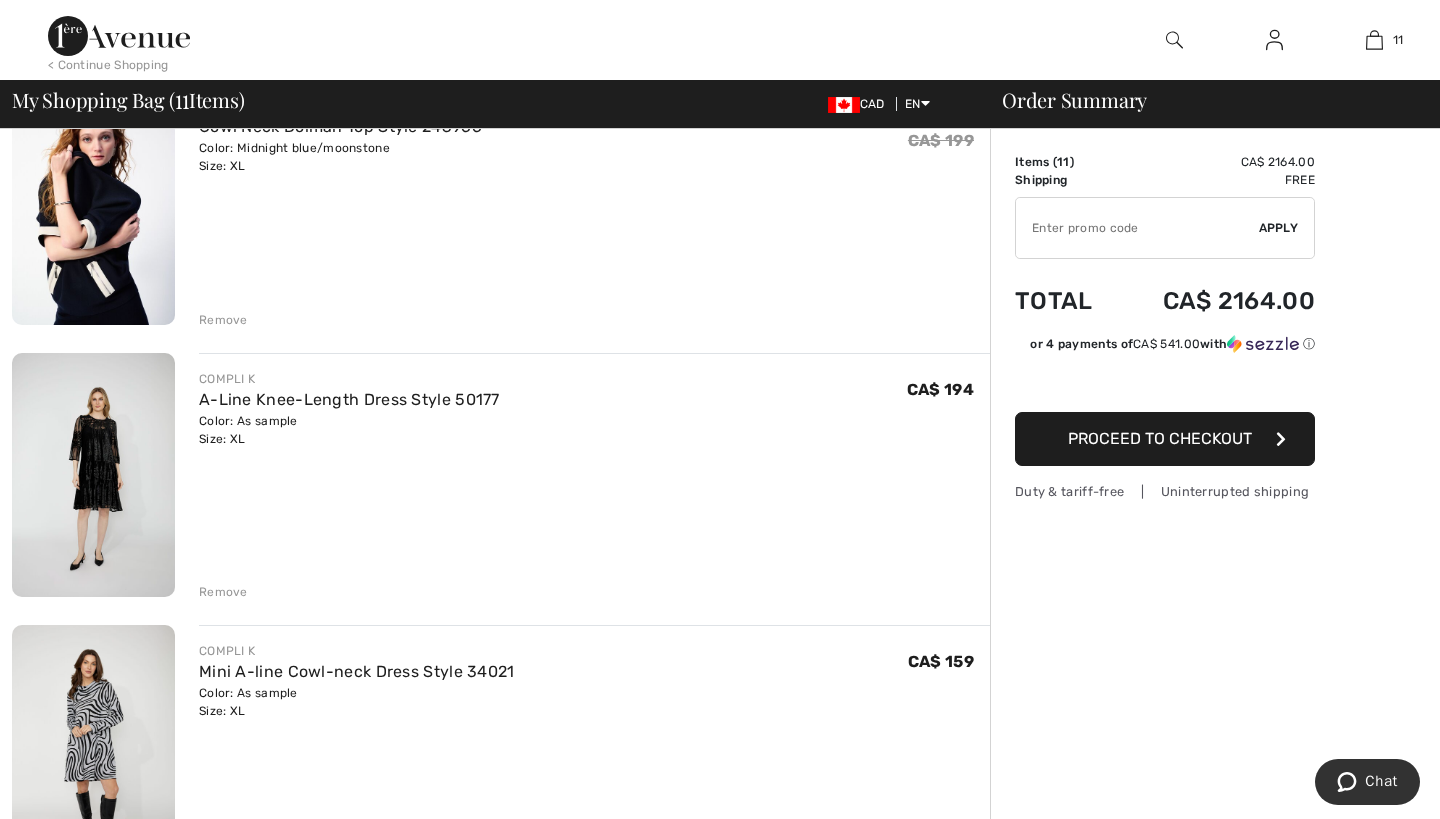 click on "Remove" at bounding box center (223, 592) 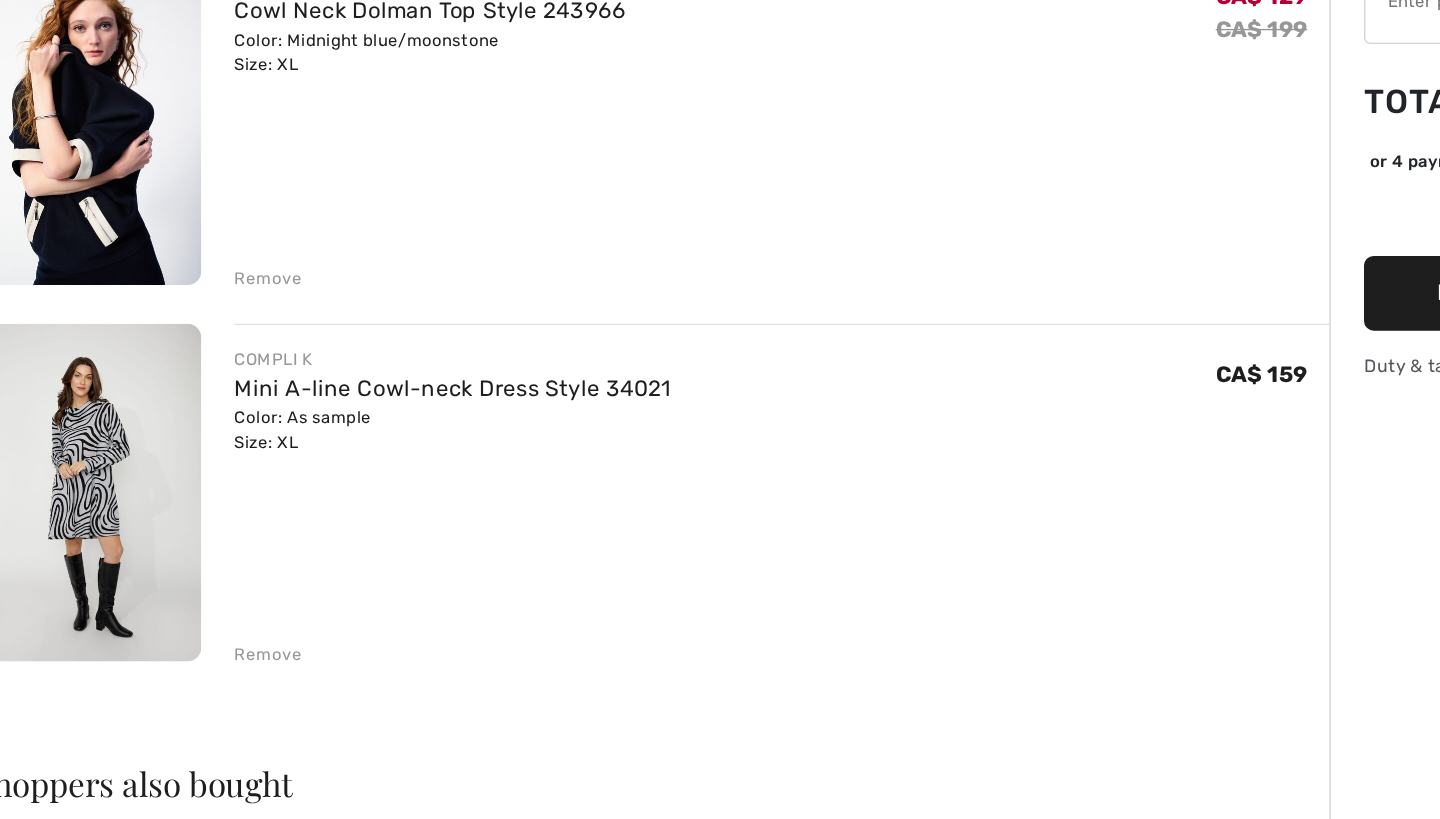 scroll, scrollTop: 2388, scrollLeft: 0, axis: vertical 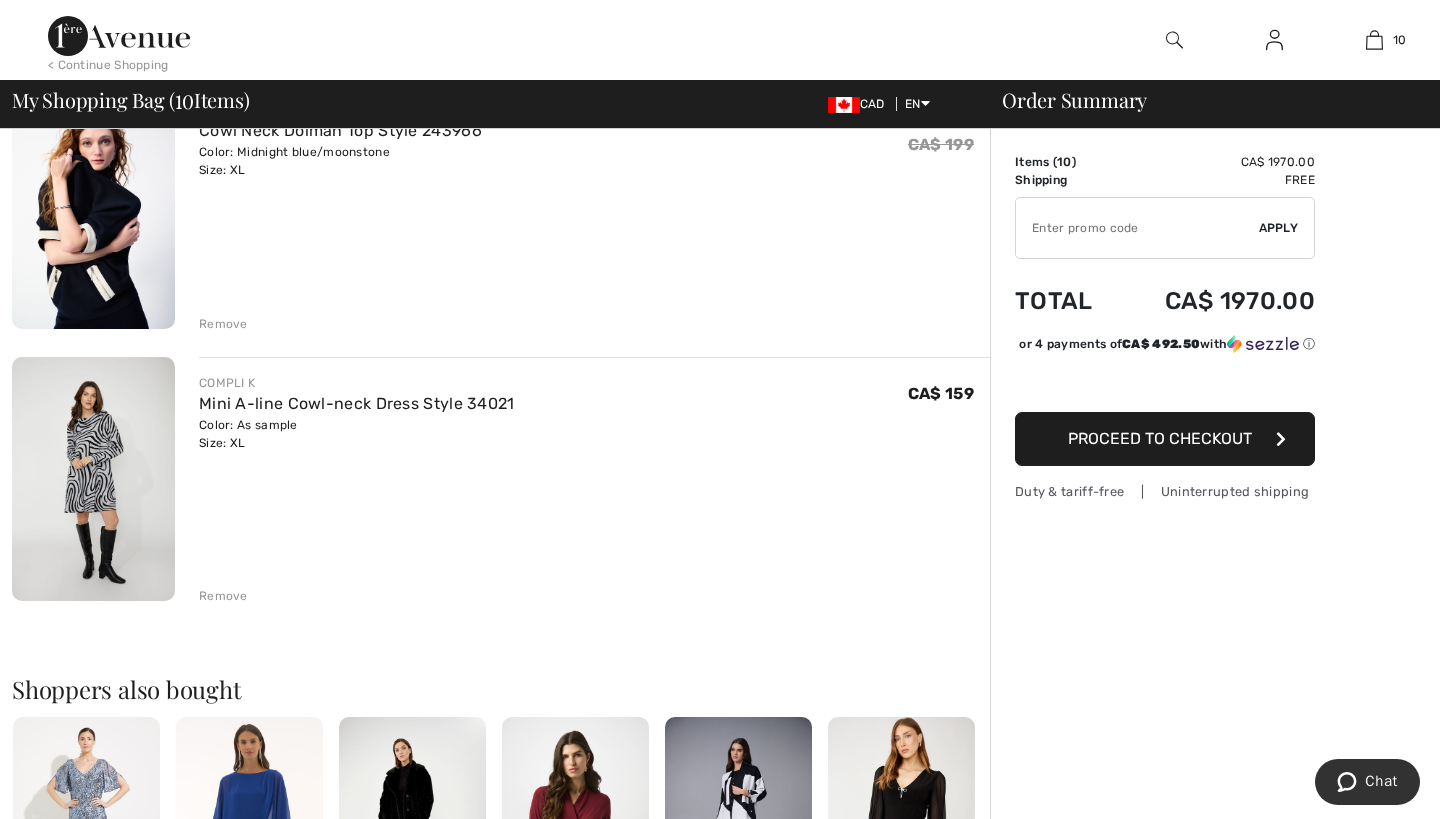 click on "Remove" at bounding box center [223, 596] 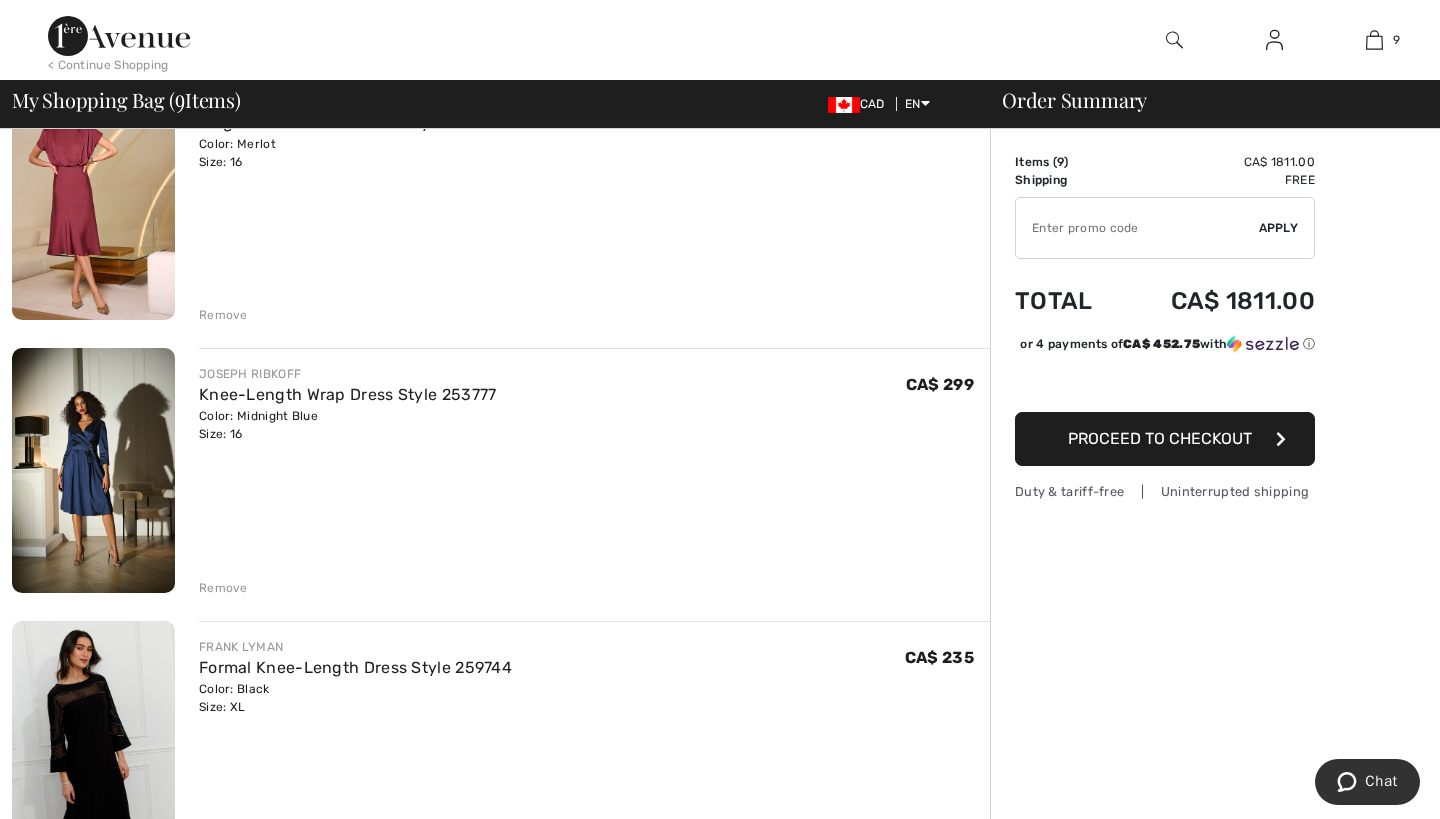scroll, scrollTop: 227, scrollLeft: 0, axis: vertical 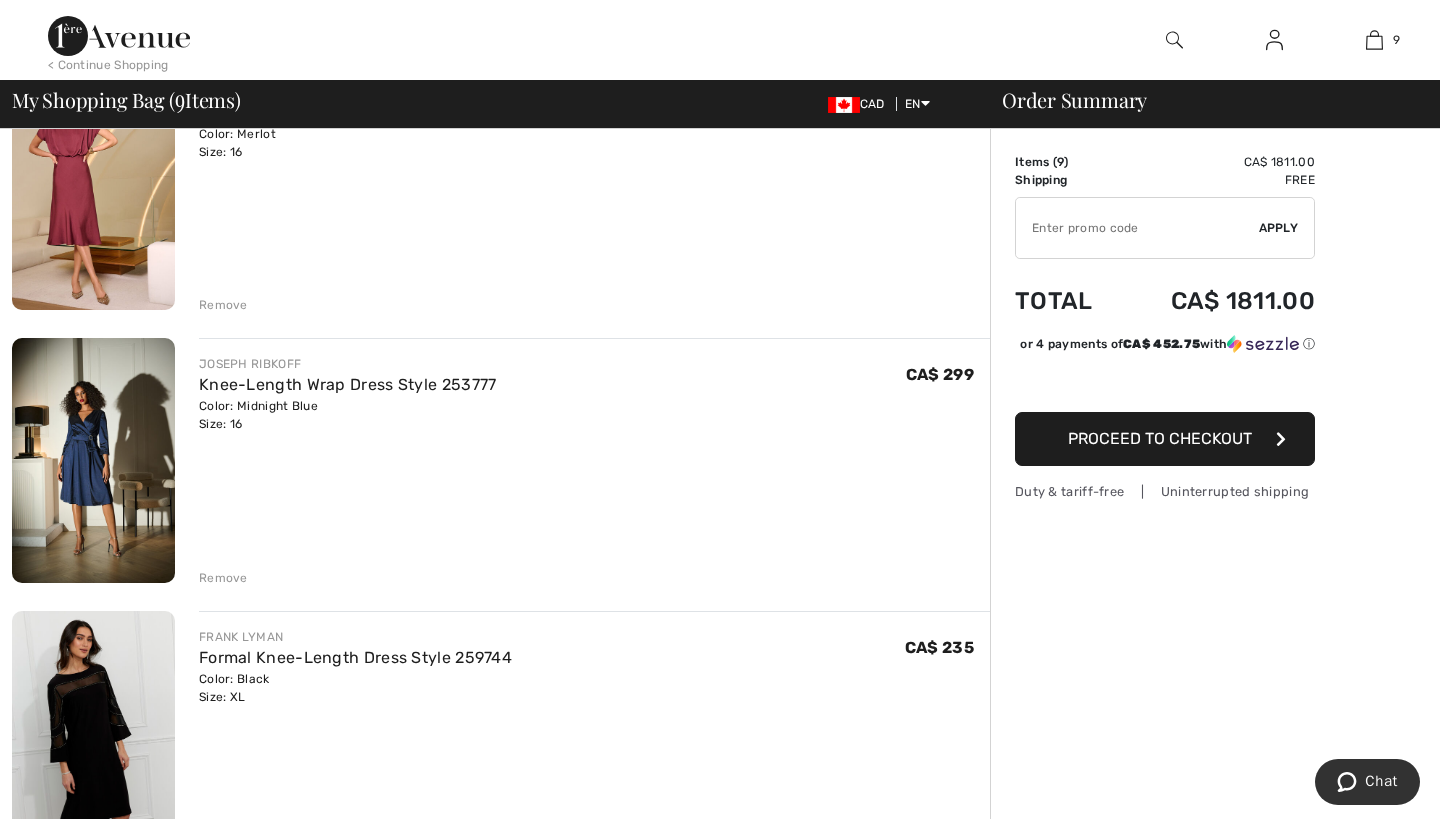 click at bounding box center (93, 460) 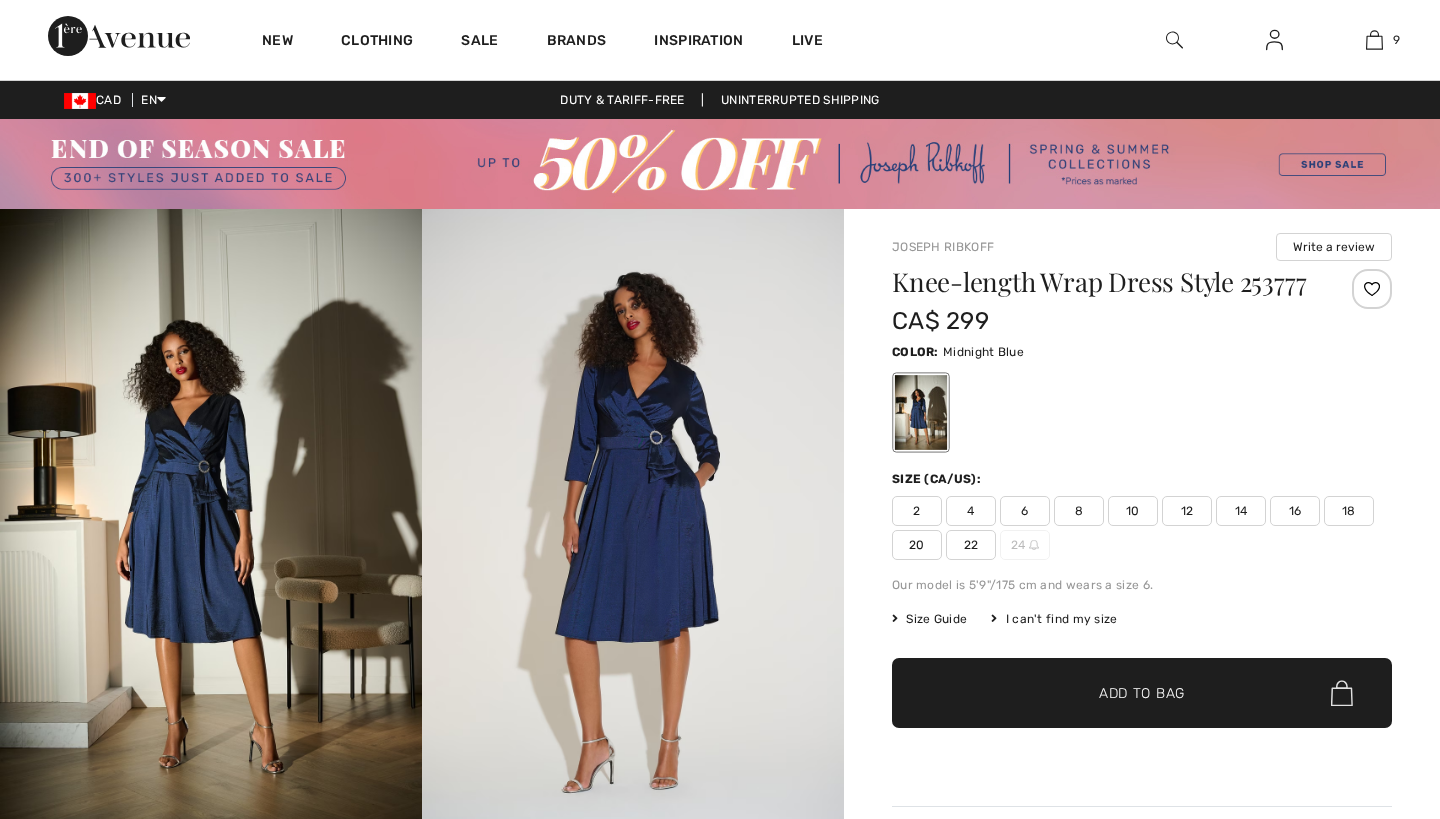 scroll, scrollTop: 0, scrollLeft: 0, axis: both 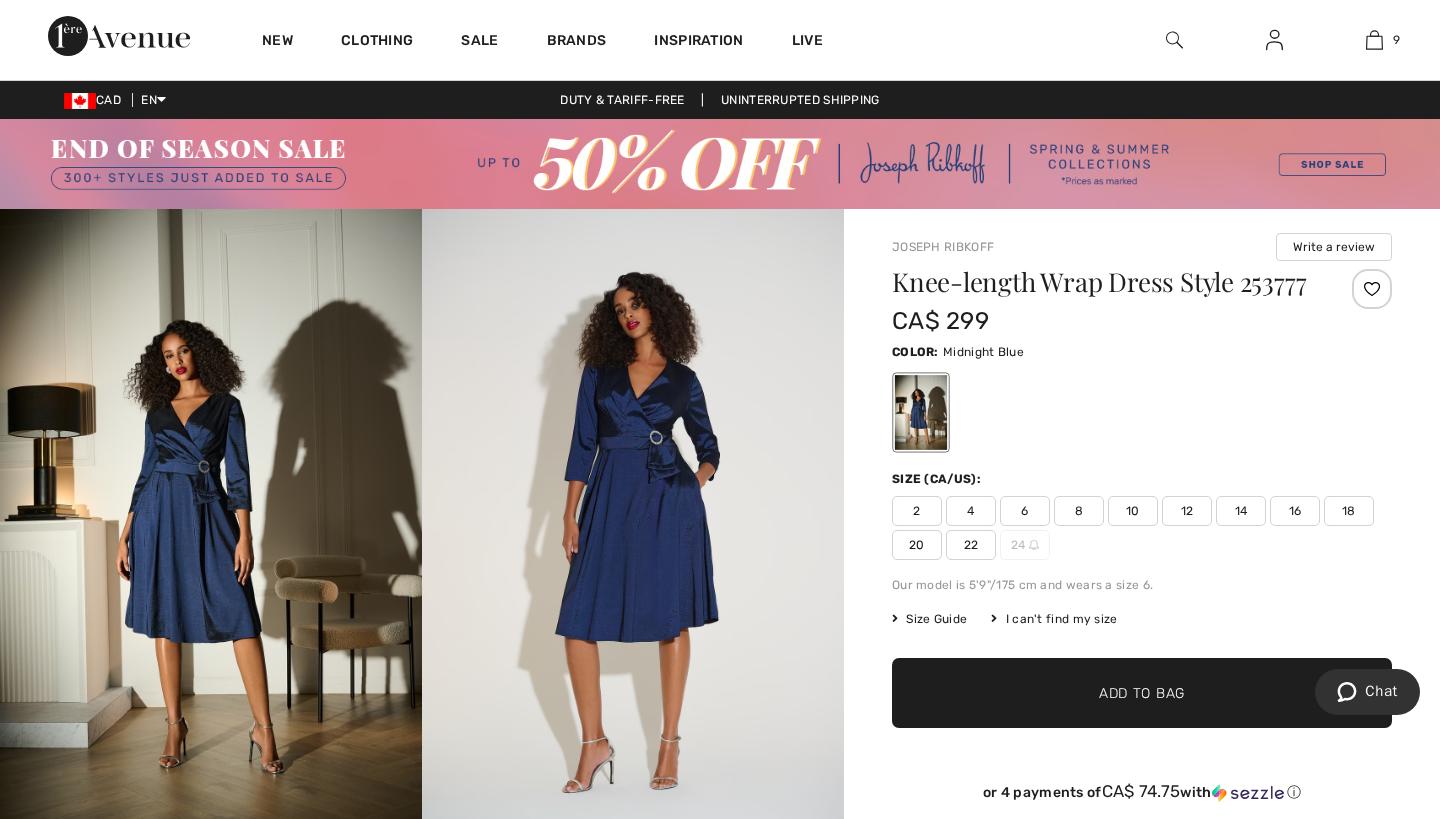 click at bounding box center (633, 525) 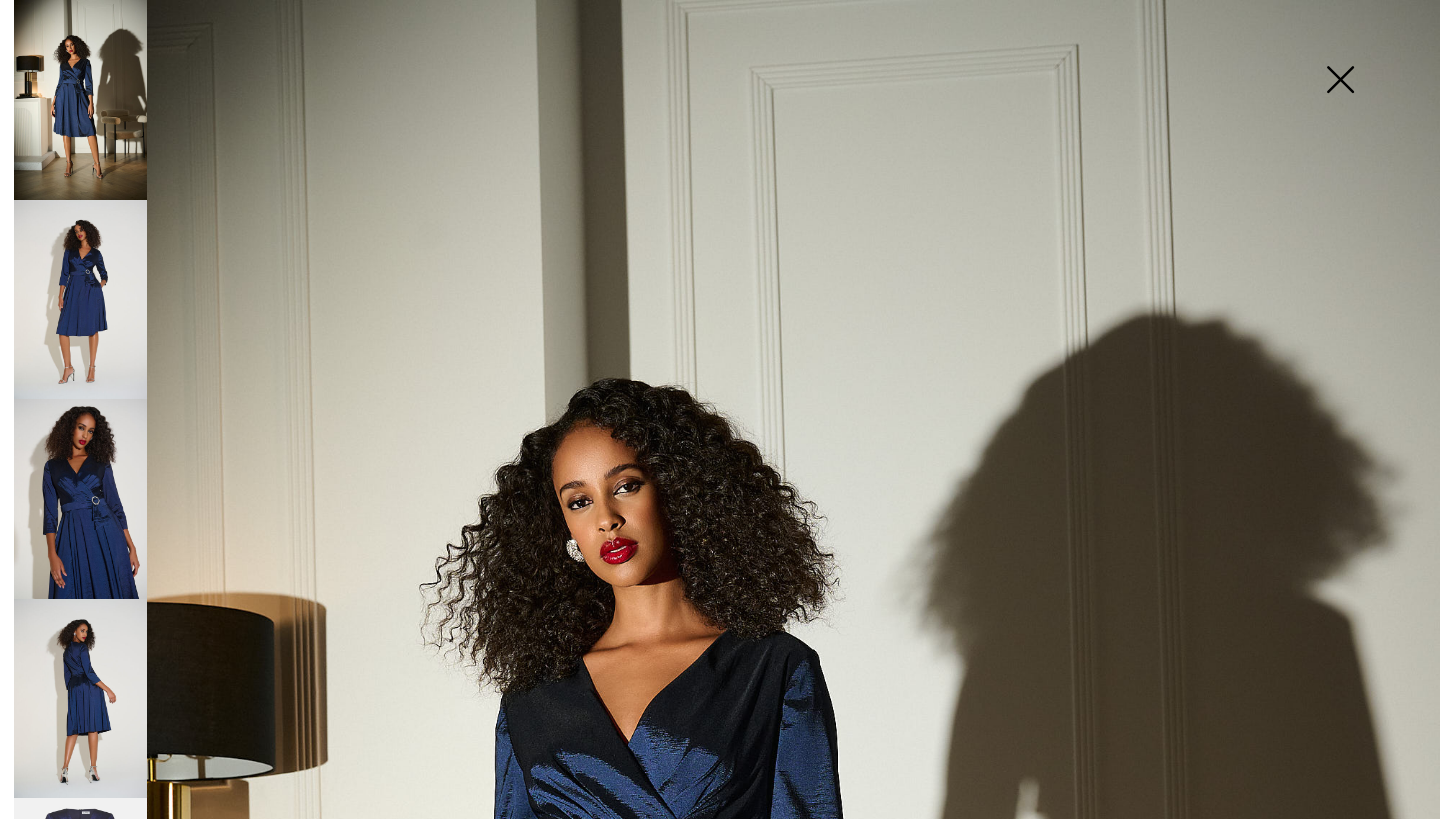 click at bounding box center [80, 300] 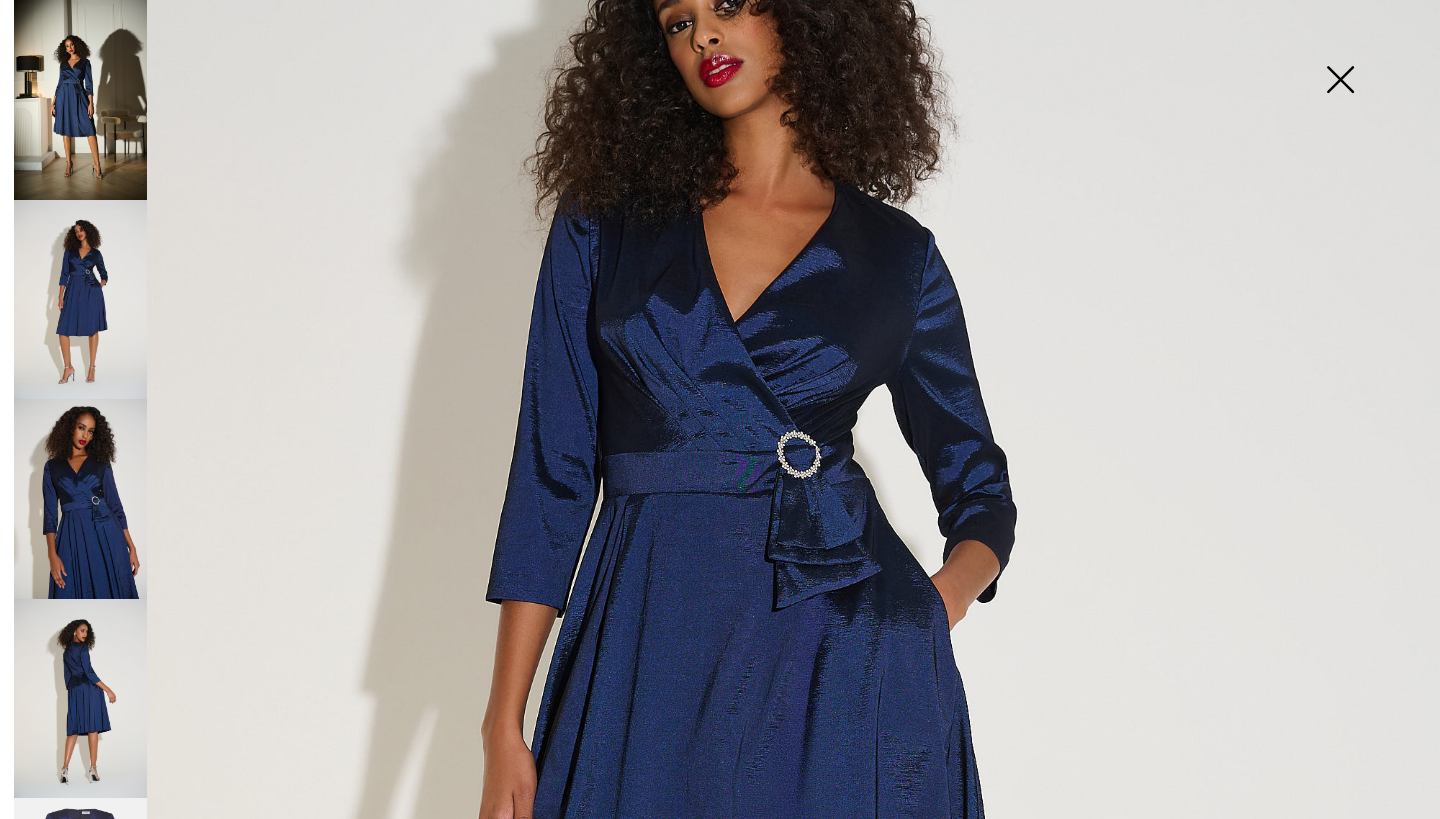 scroll, scrollTop: 335, scrollLeft: 0, axis: vertical 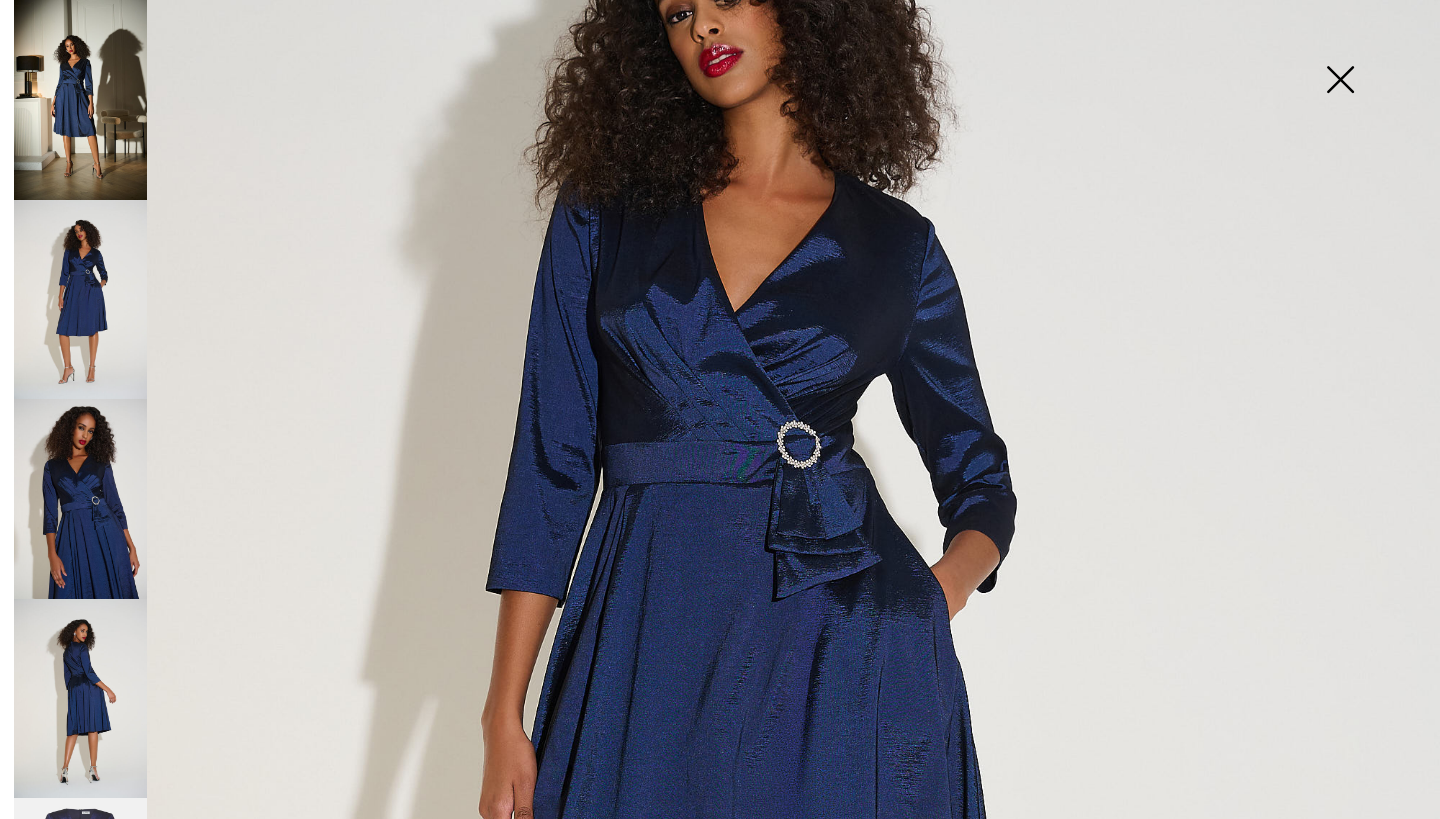 click at bounding box center (80, 499) 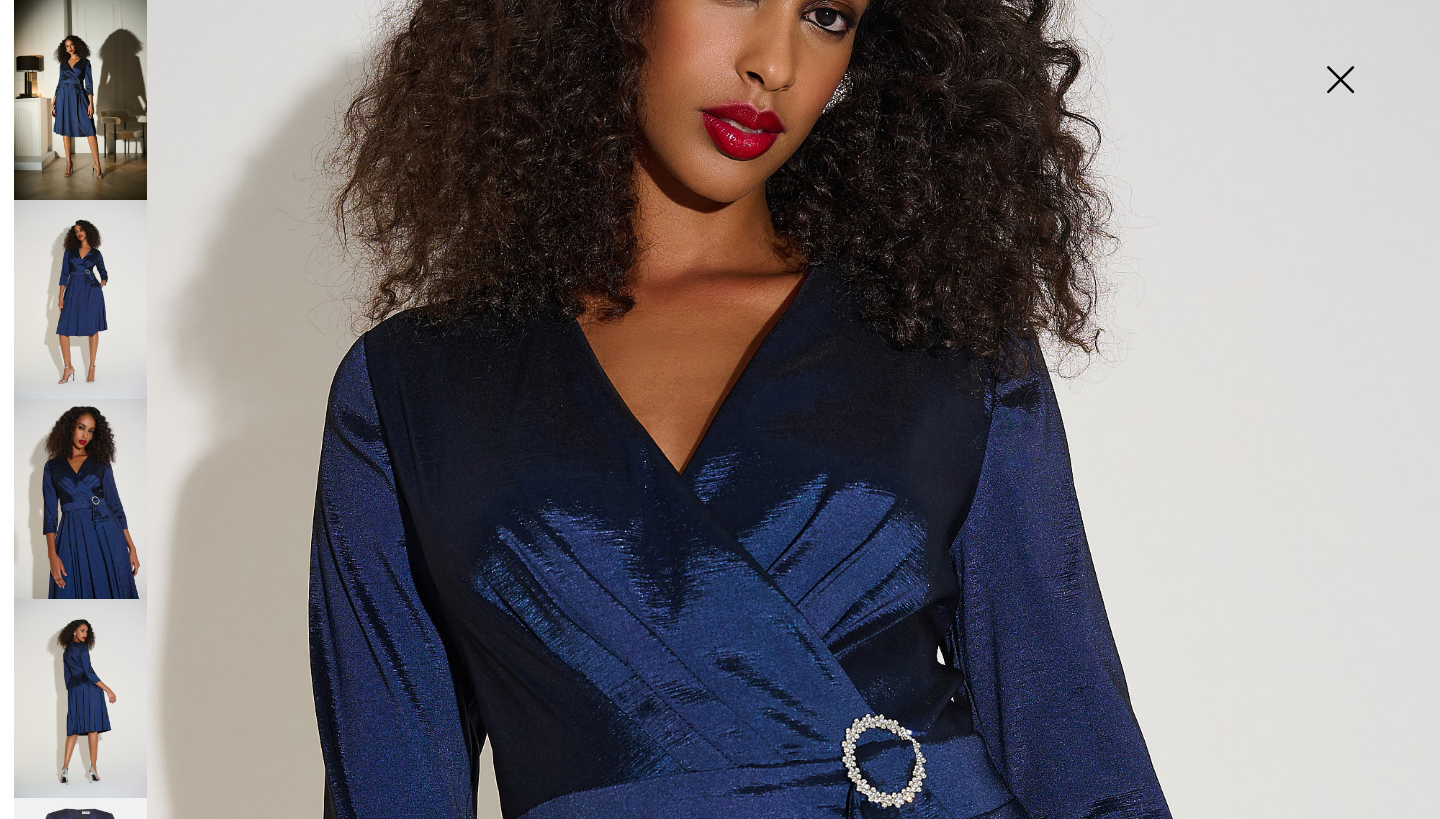click at bounding box center [80, 699] 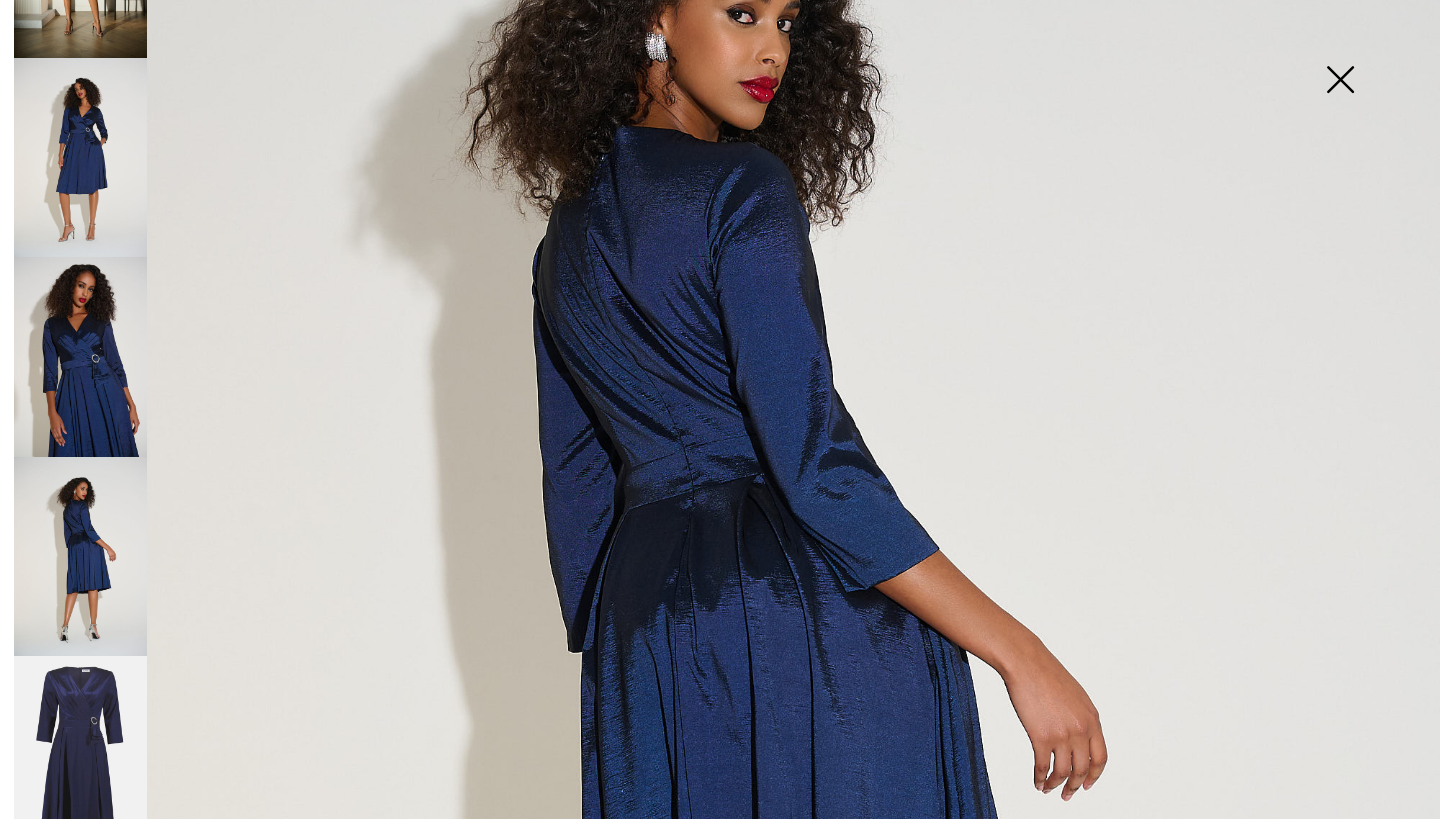 scroll, scrollTop: 141, scrollLeft: 0, axis: vertical 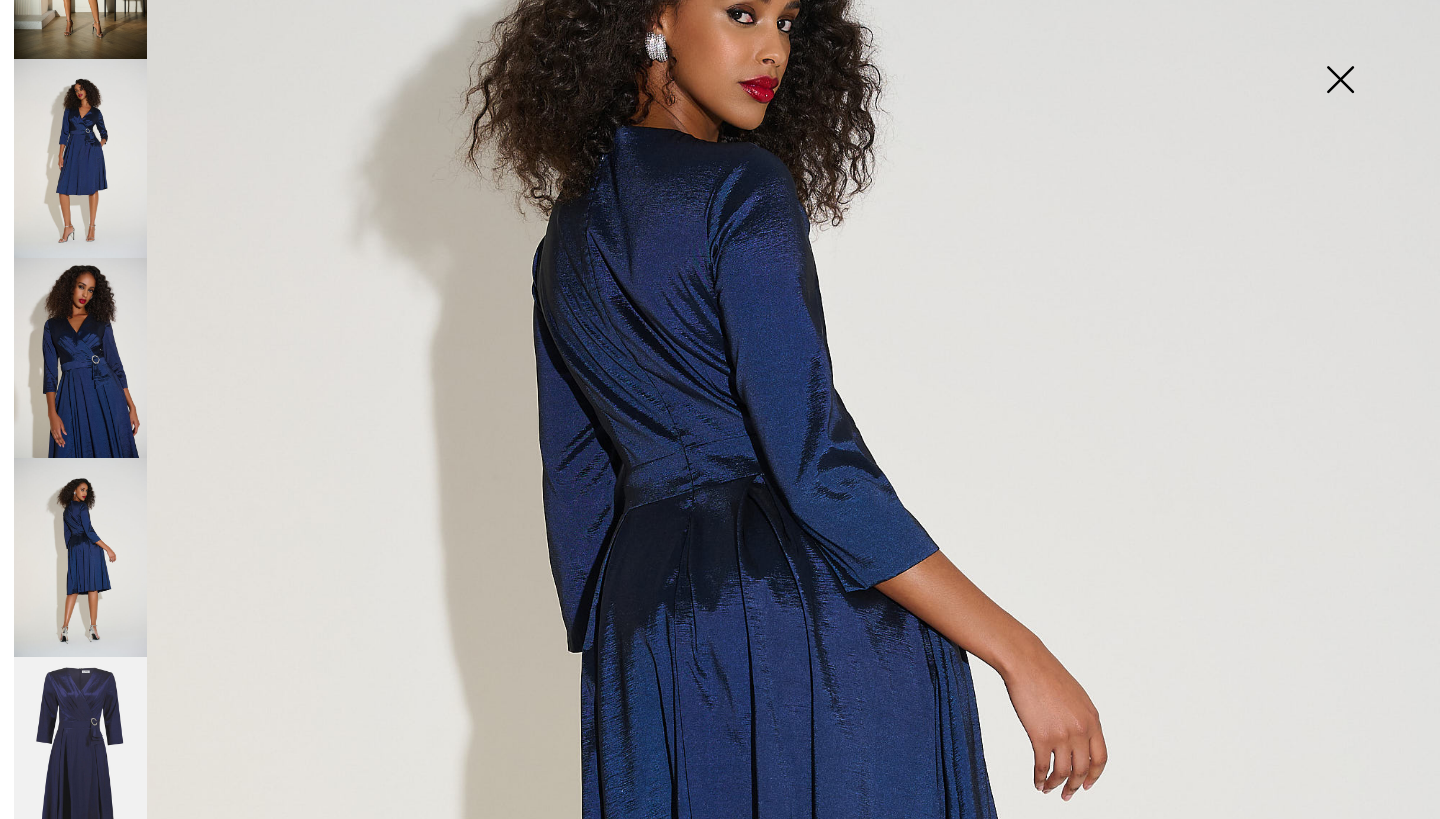 click at bounding box center [80, 756] 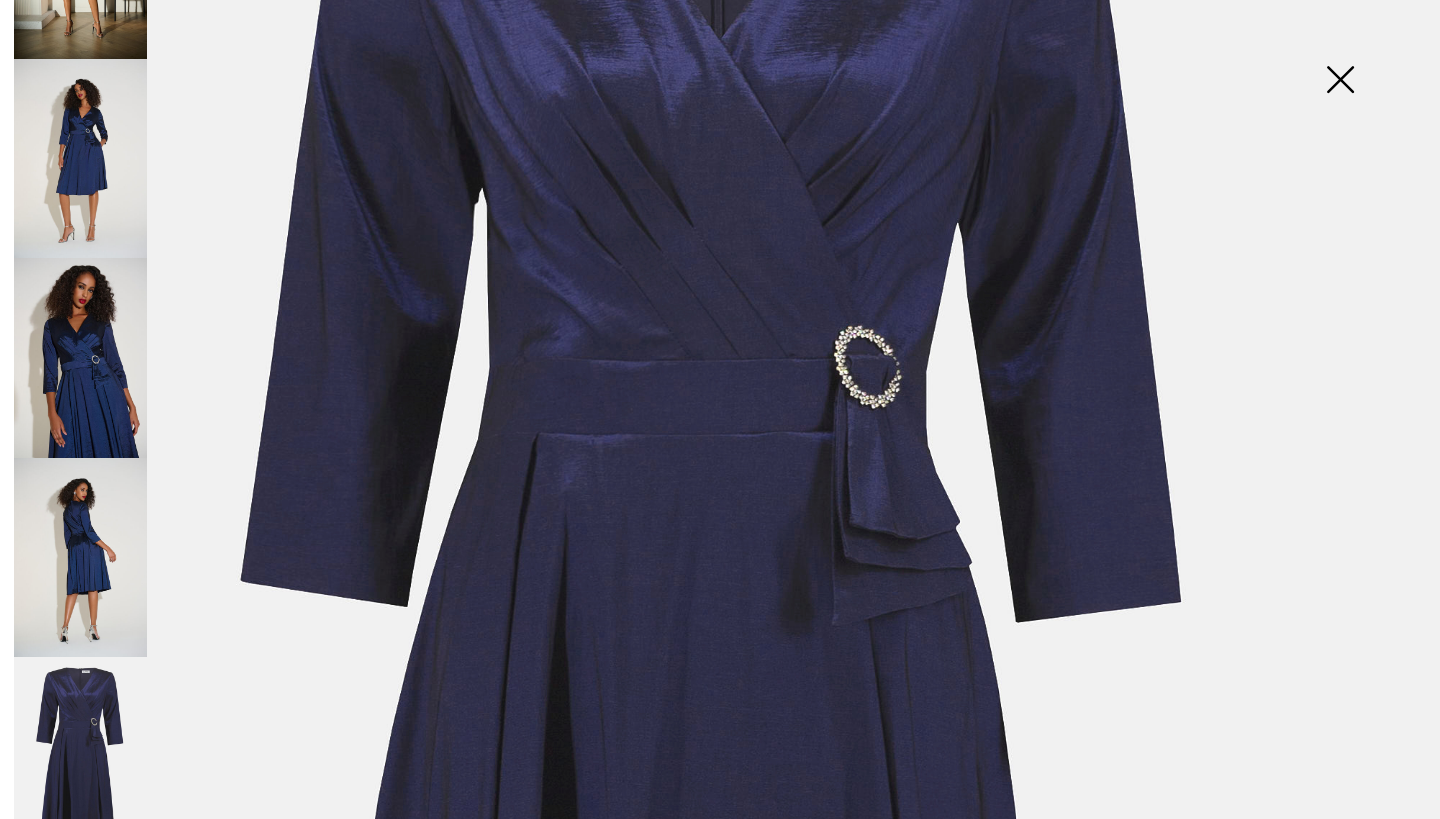 click at bounding box center (80, 558) 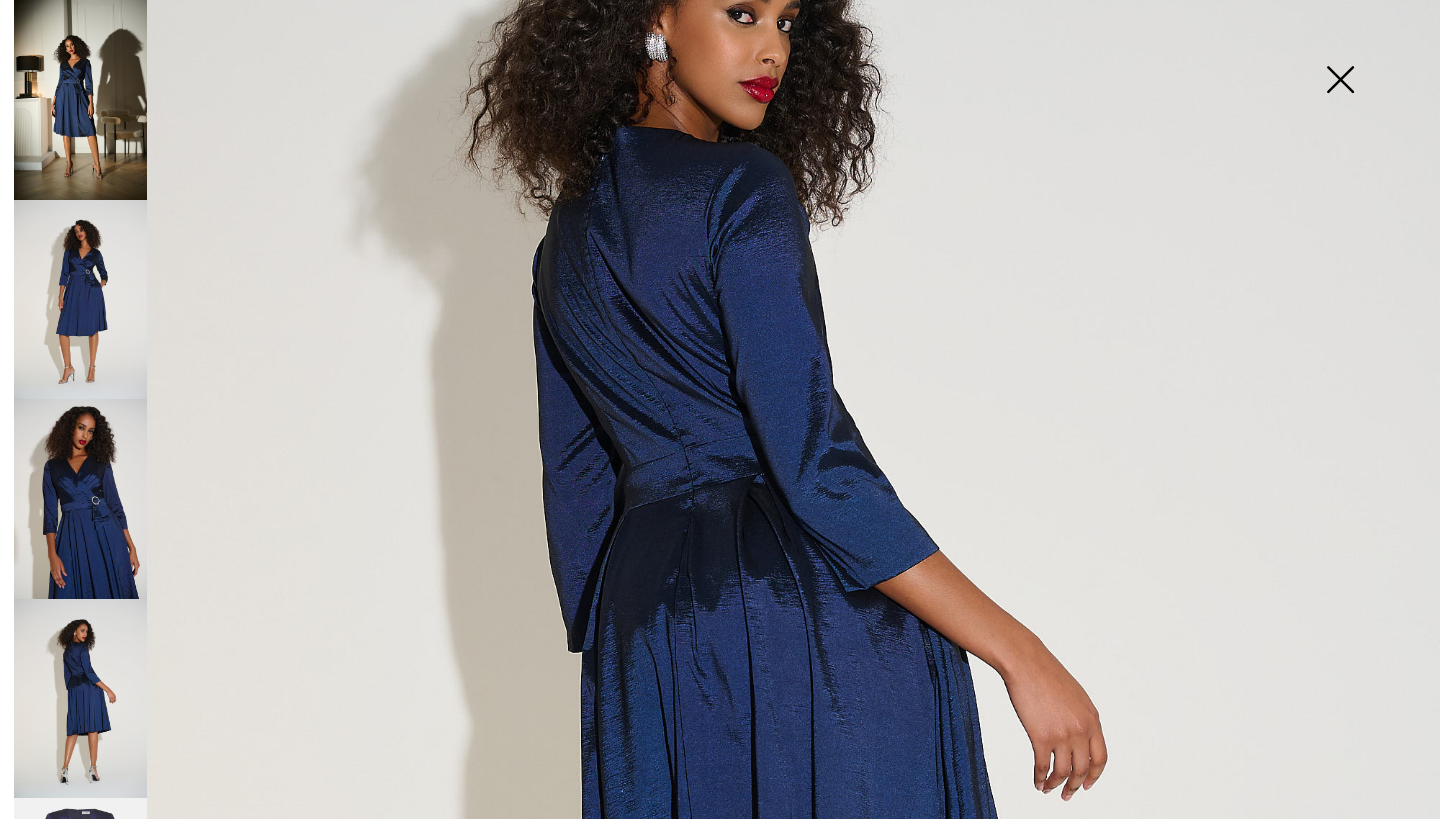 scroll, scrollTop: 0, scrollLeft: 0, axis: both 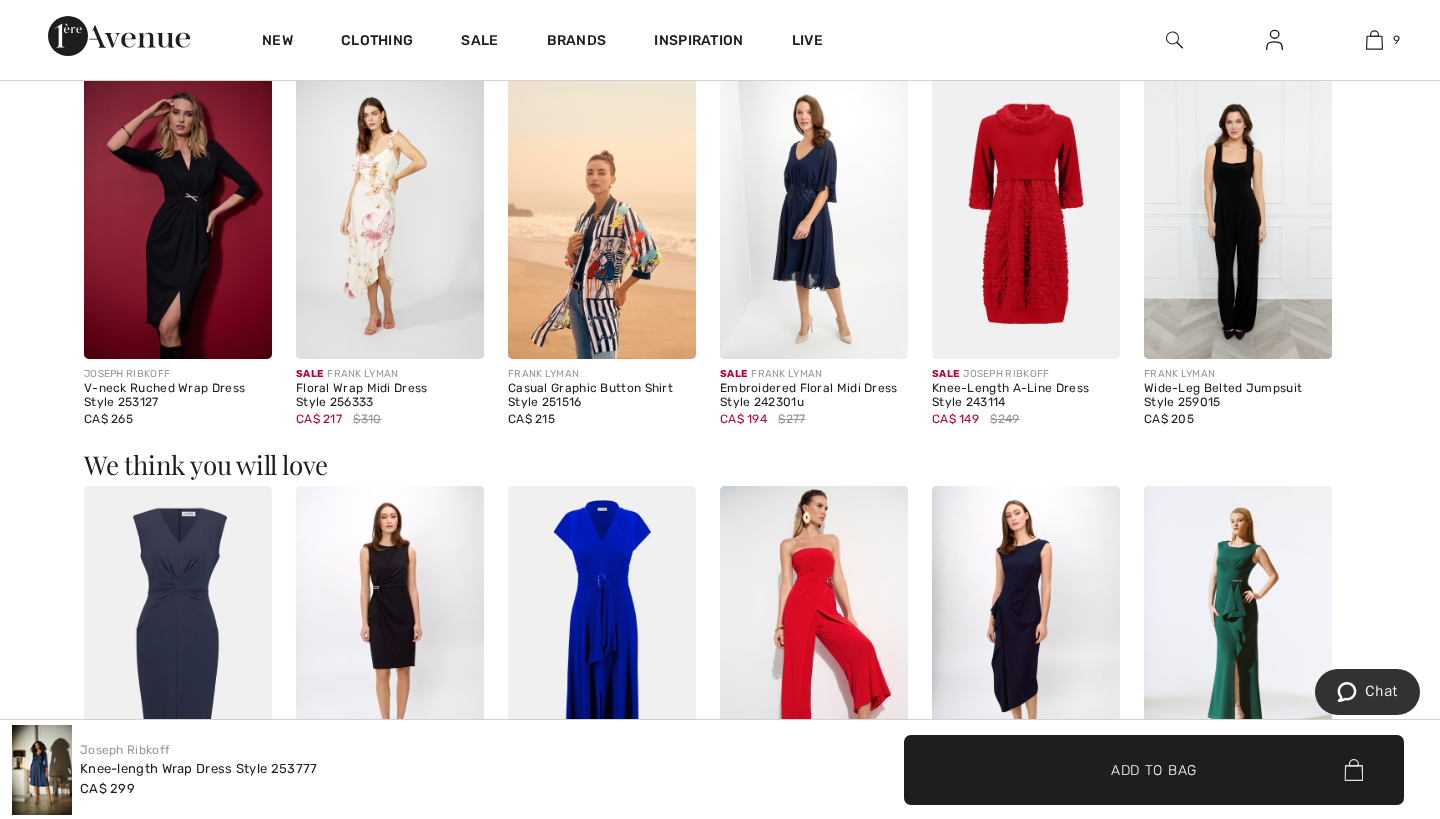 click at bounding box center (814, 218) 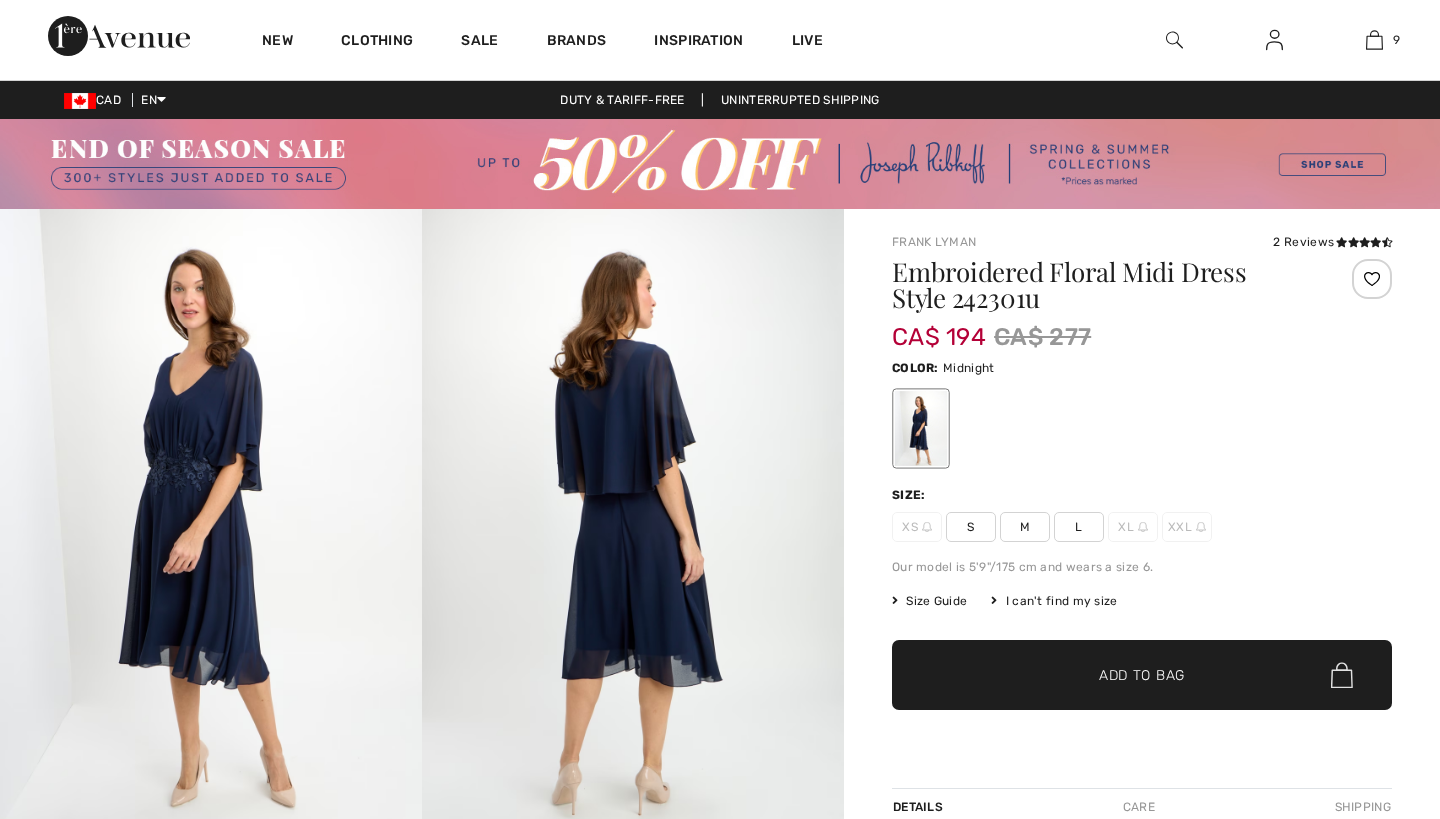 scroll, scrollTop: 0, scrollLeft: 0, axis: both 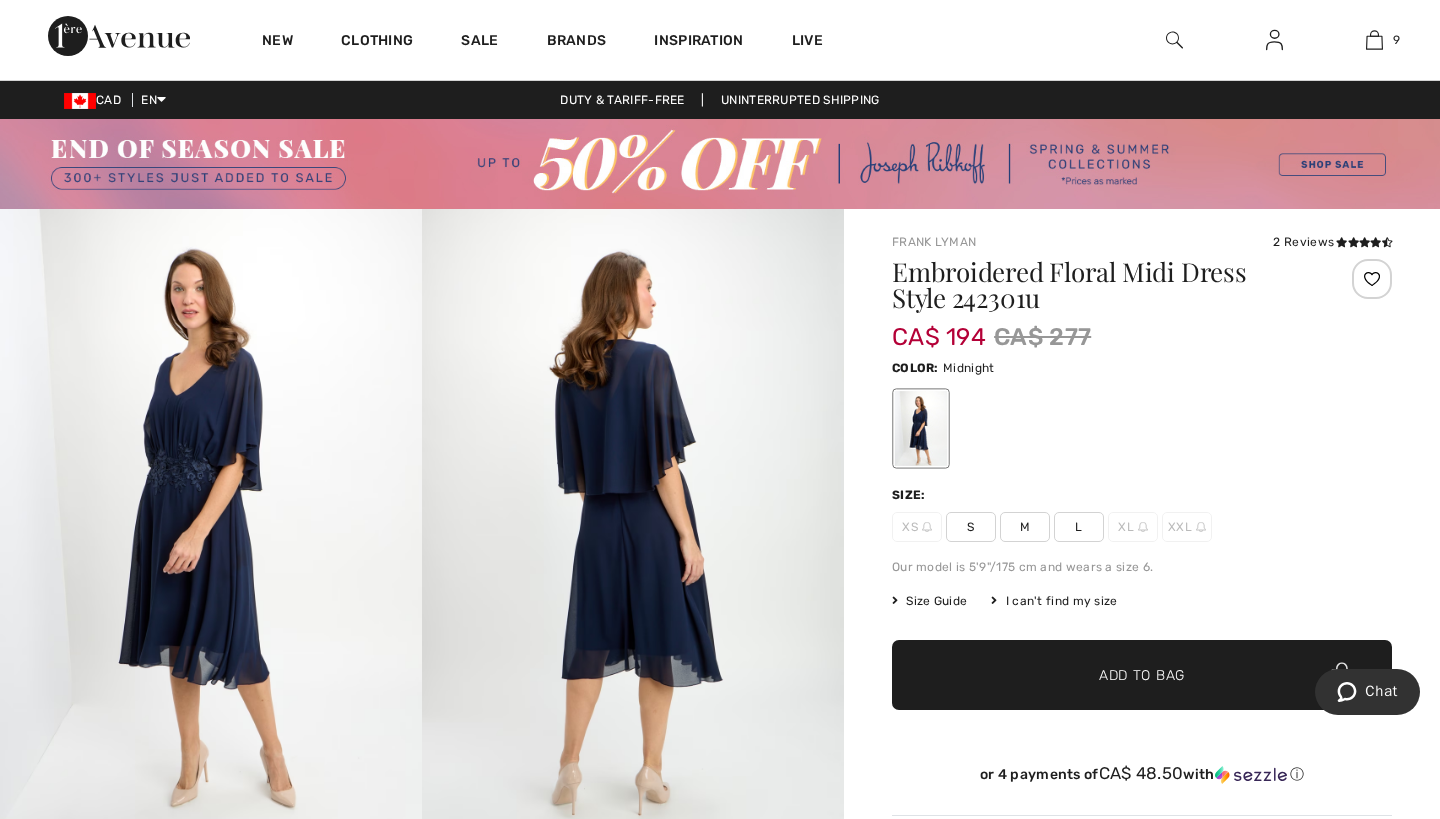 click at bounding box center [211, 525] 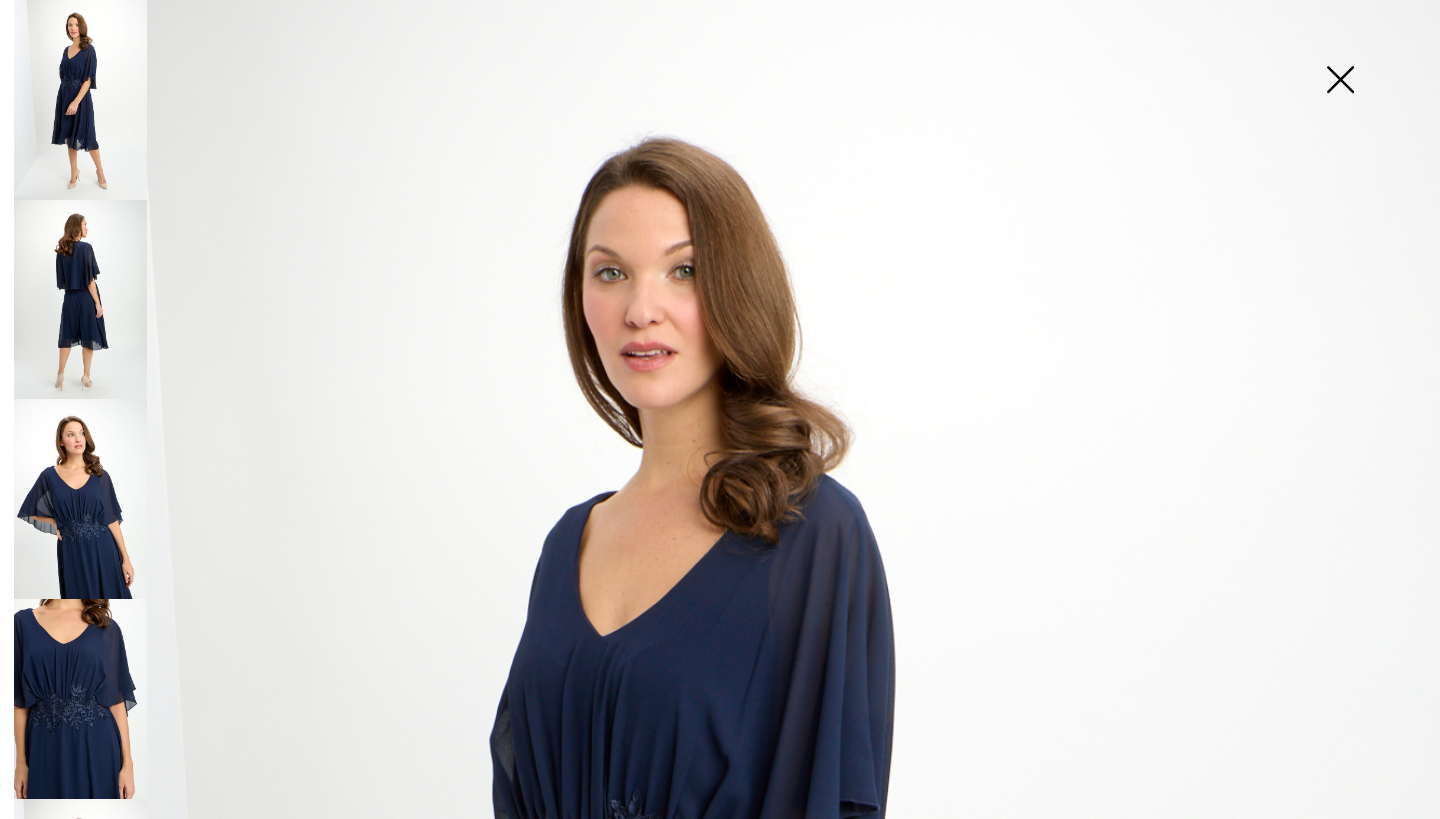 click at bounding box center [80, 300] 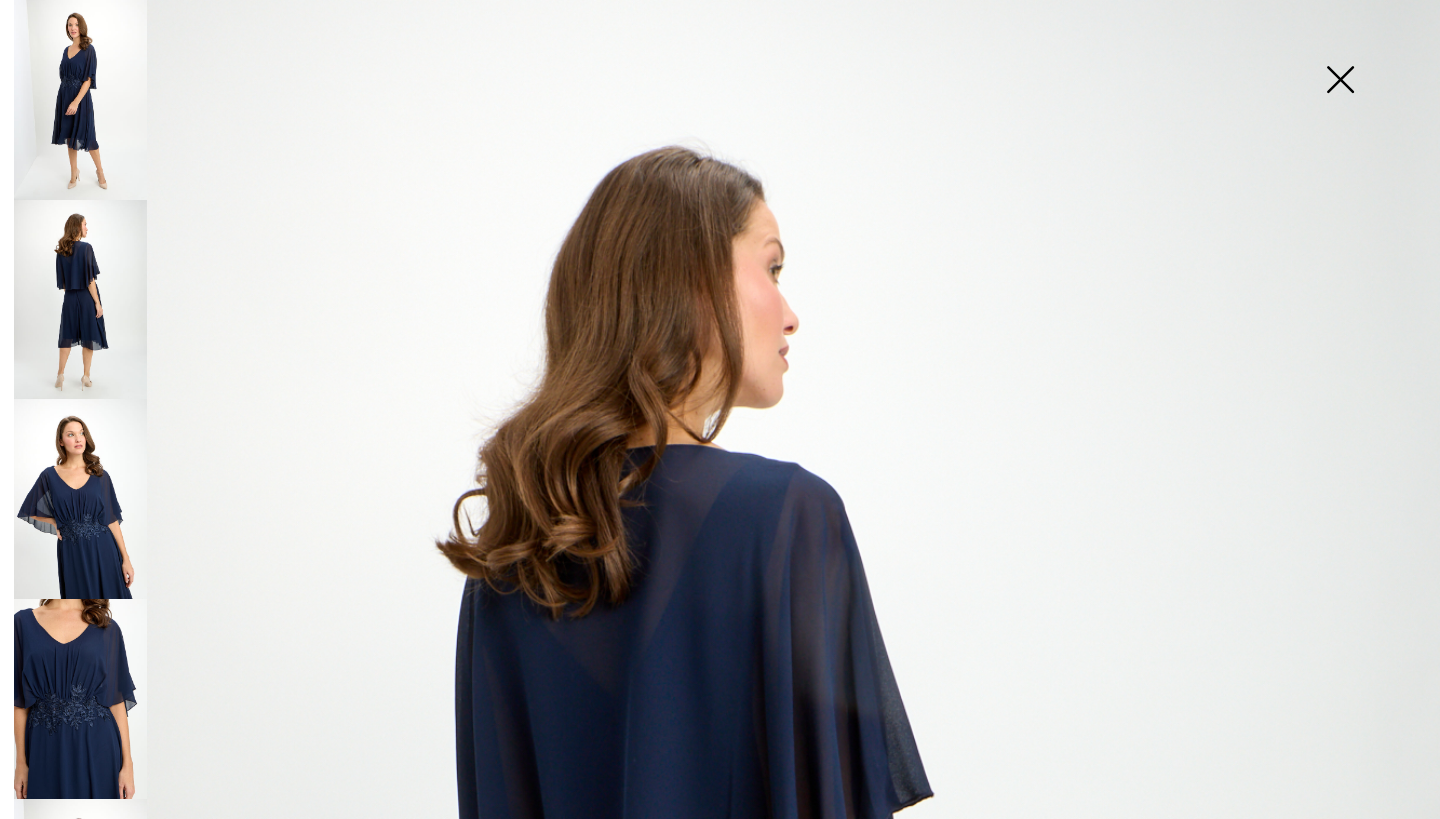 click at bounding box center [80, 499] 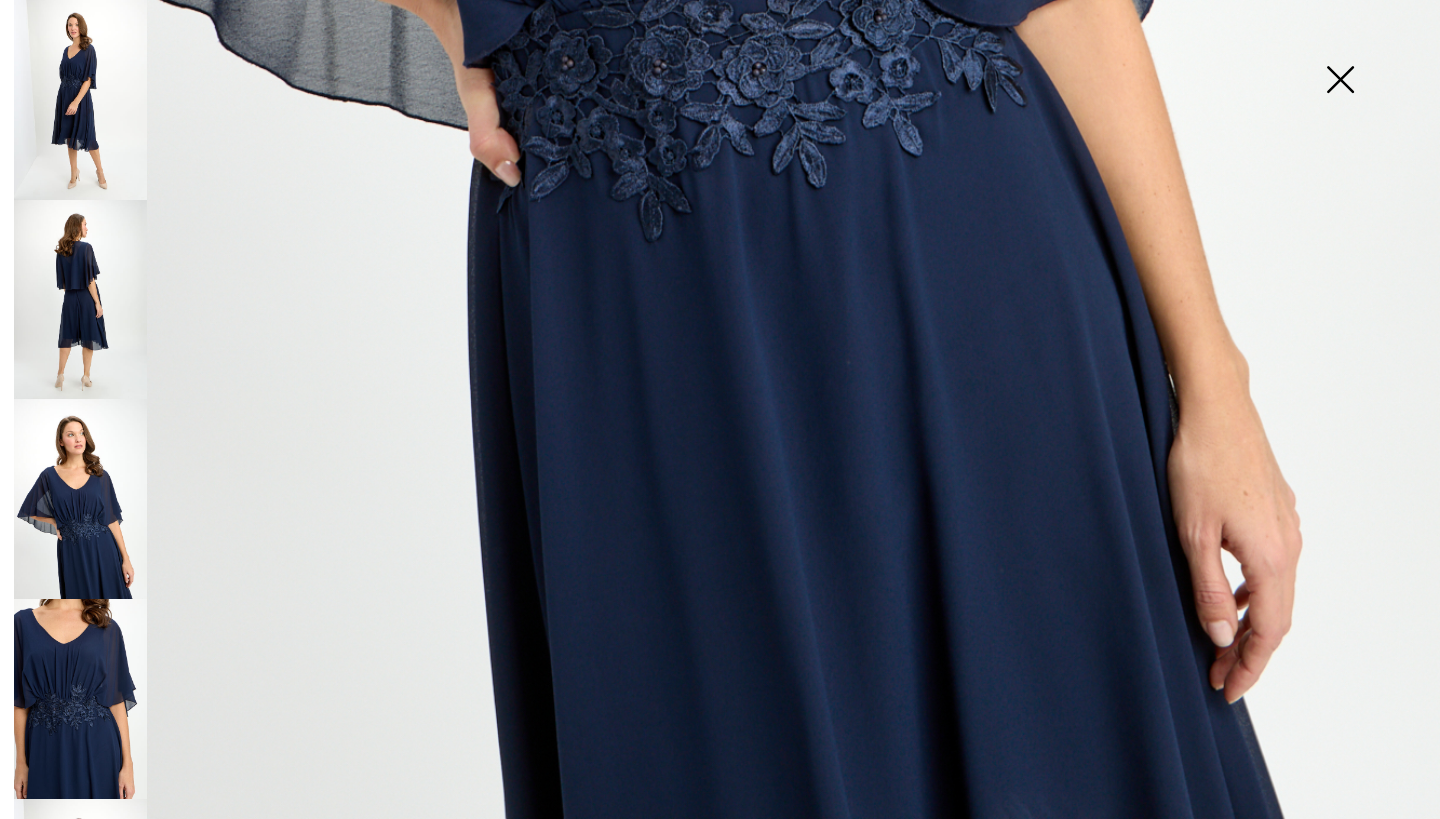 scroll, scrollTop: 1342, scrollLeft: 0, axis: vertical 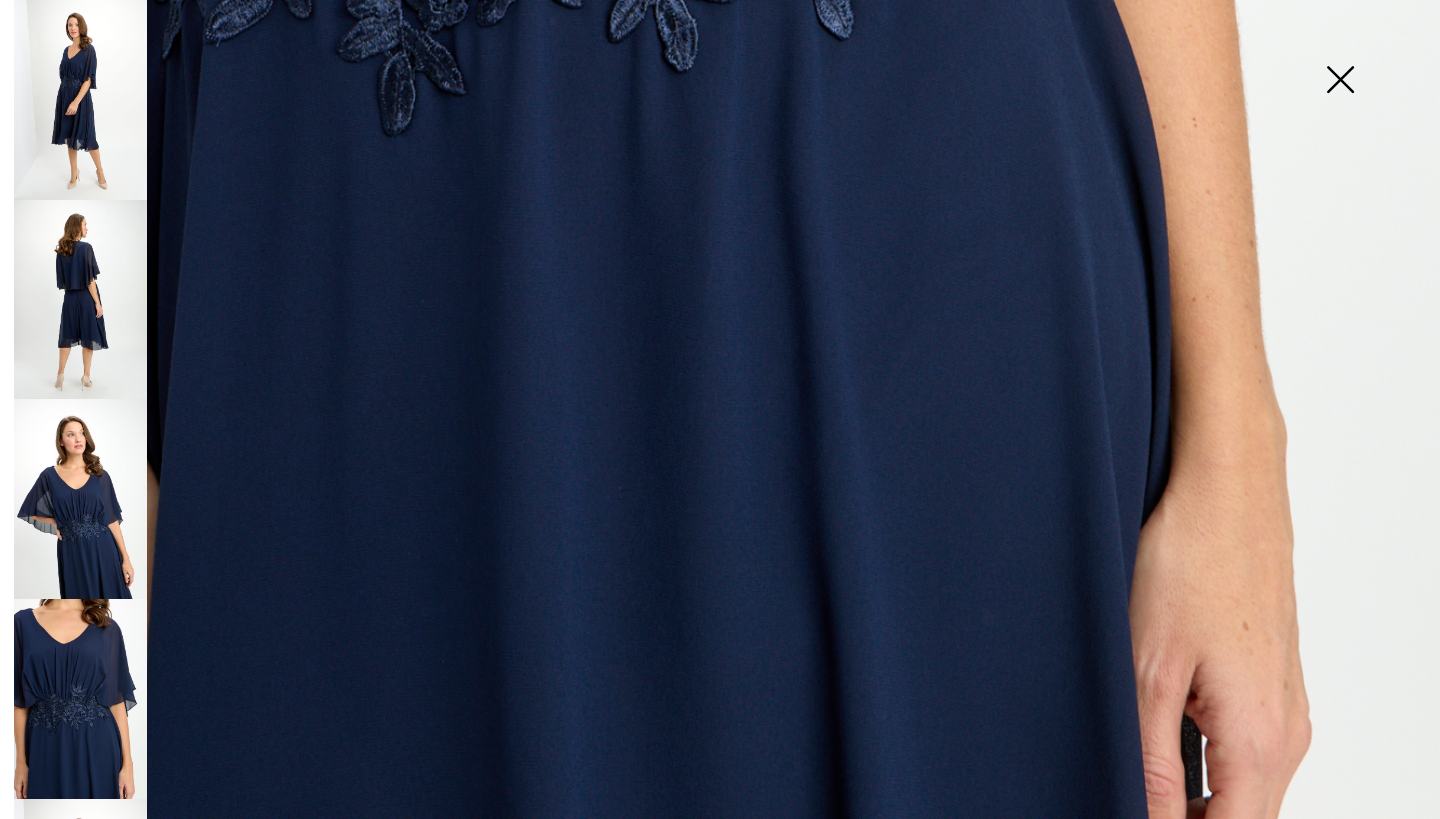 click at bounding box center (80, 499) 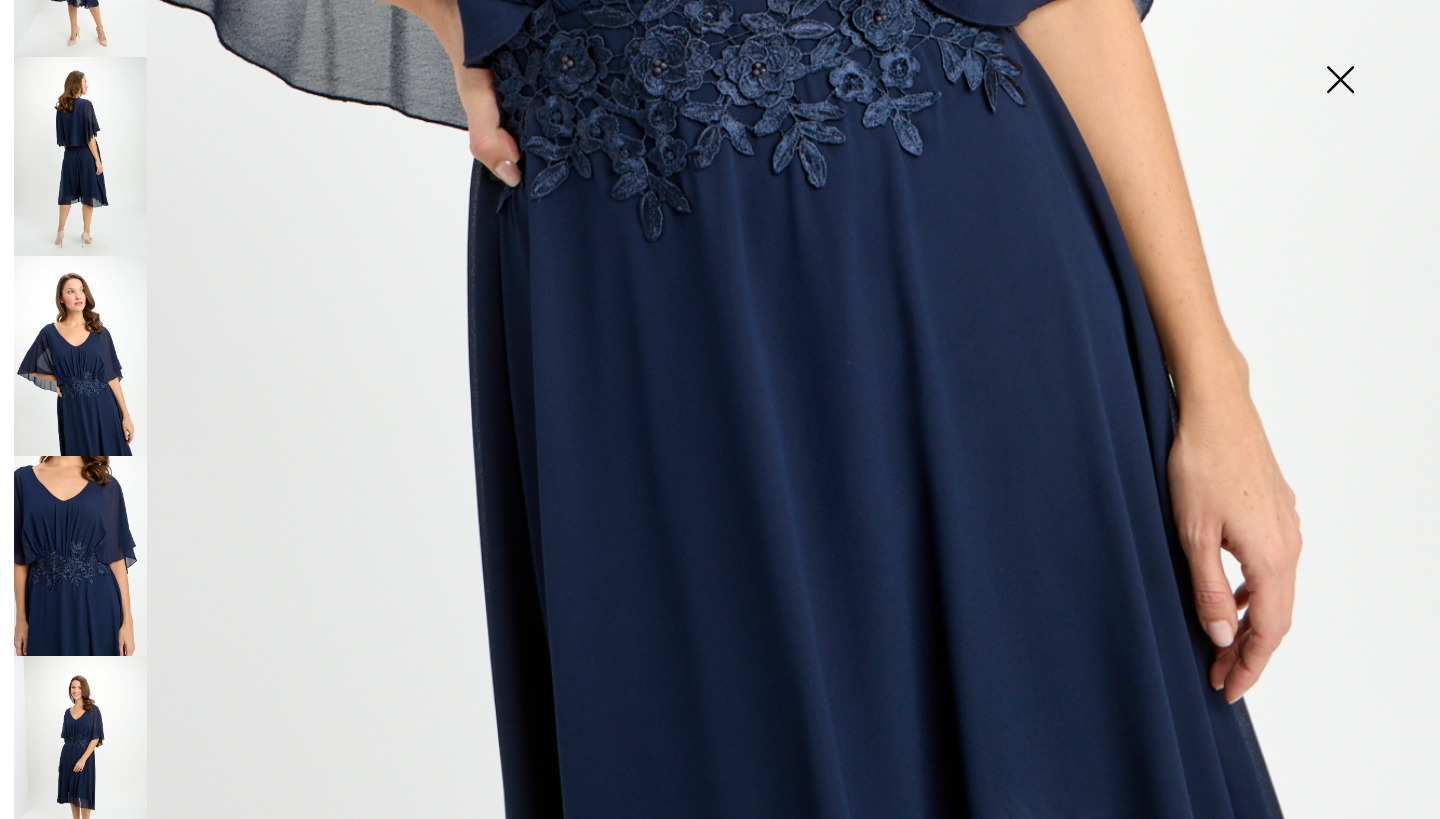 scroll, scrollTop: 142, scrollLeft: 0, axis: vertical 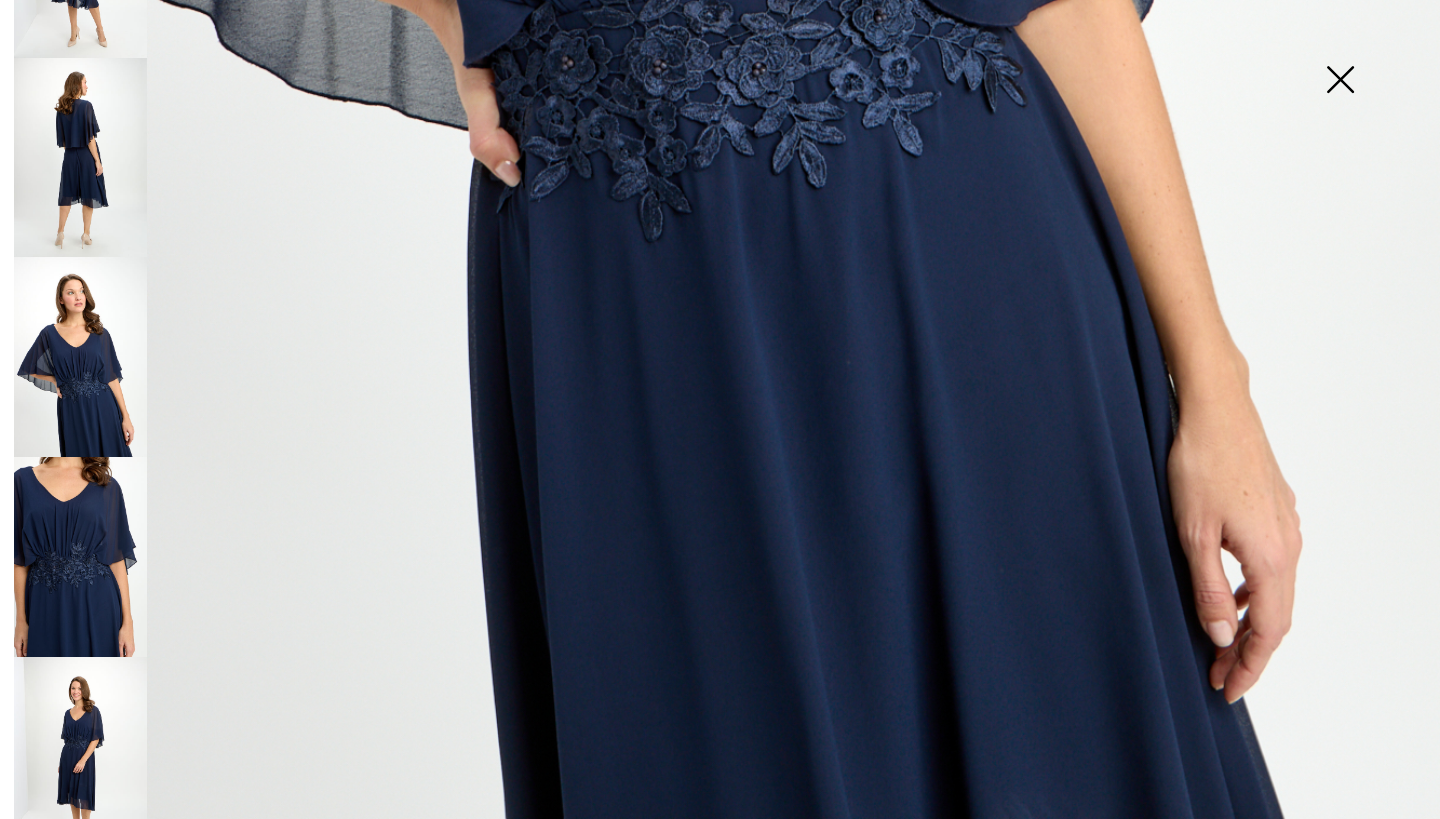 click at bounding box center [80, 757] 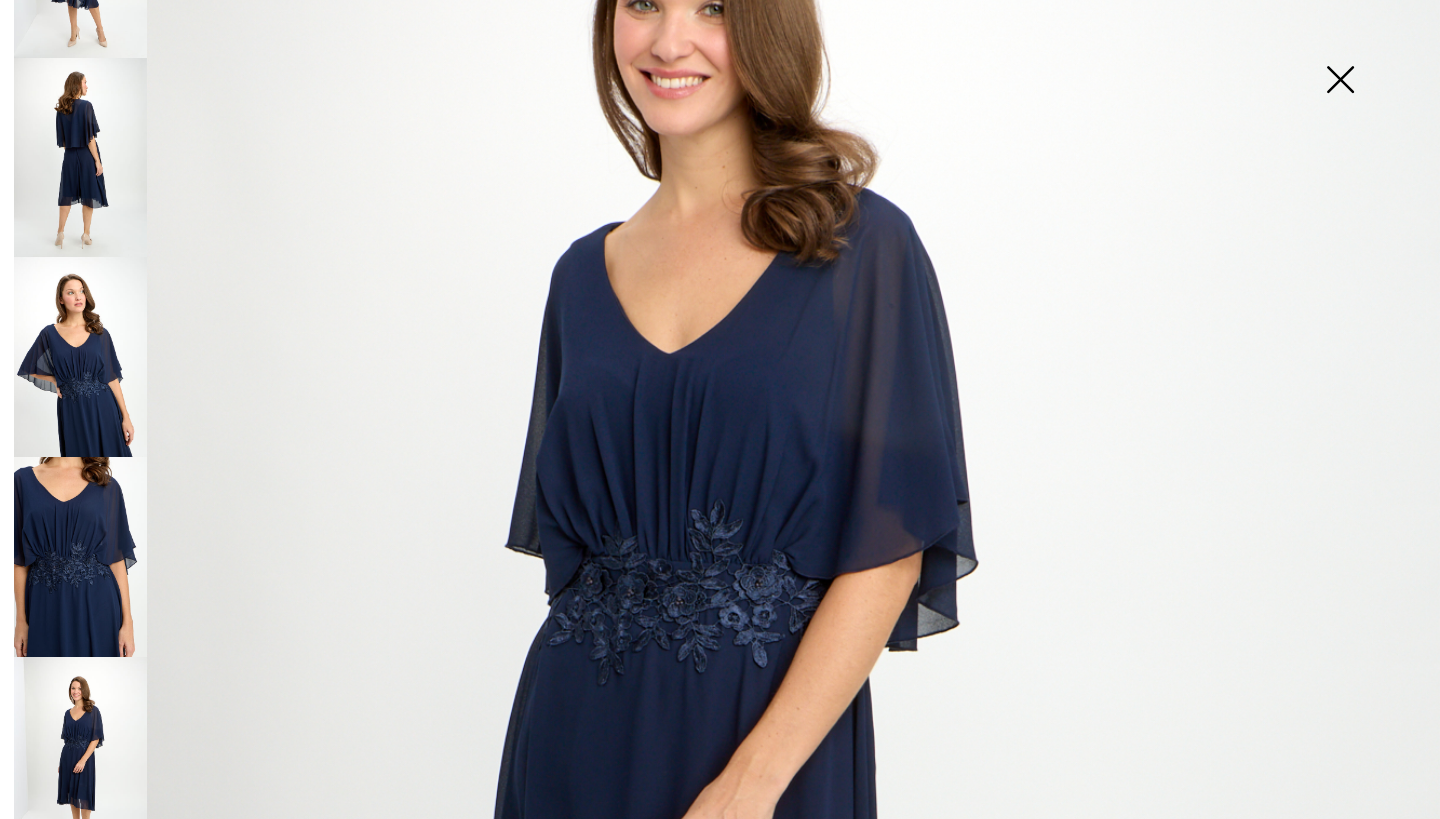 scroll, scrollTop: 399, scrollLeft: 0, axis: vertical 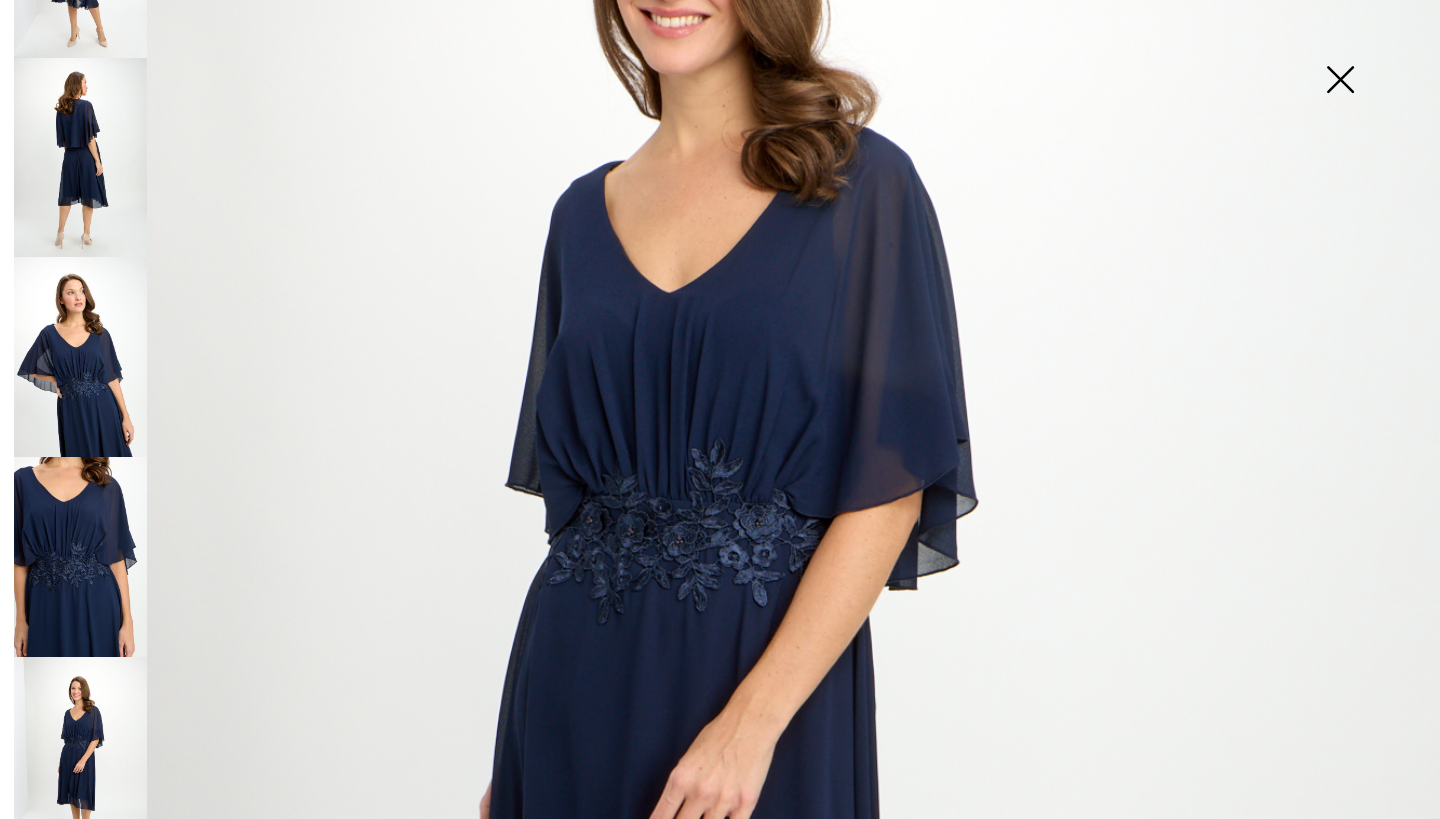 click at bounding box center [1340, 81] 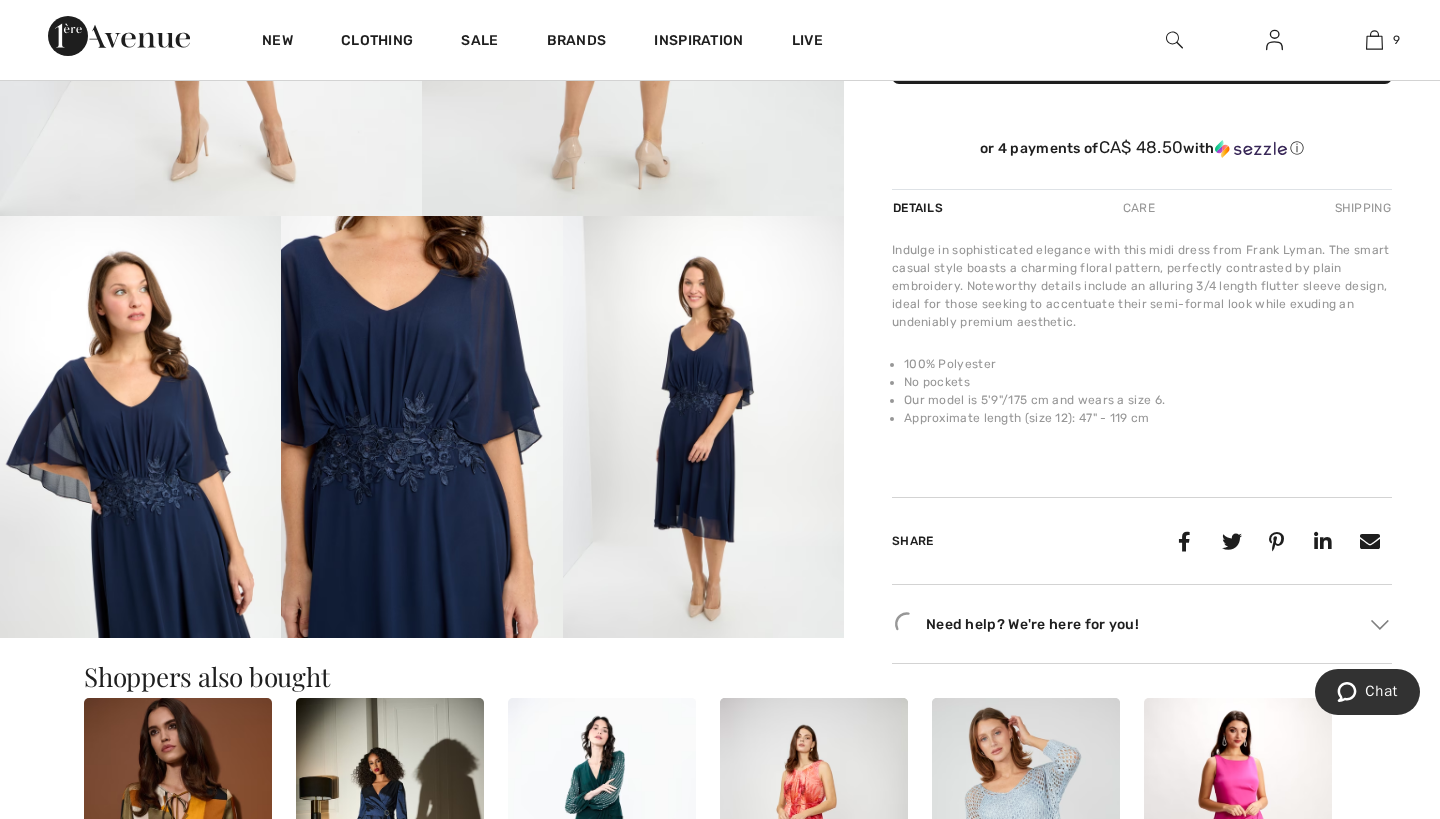 scroll, scrollTop: 646, scrollLeft: 0, axis: vertical 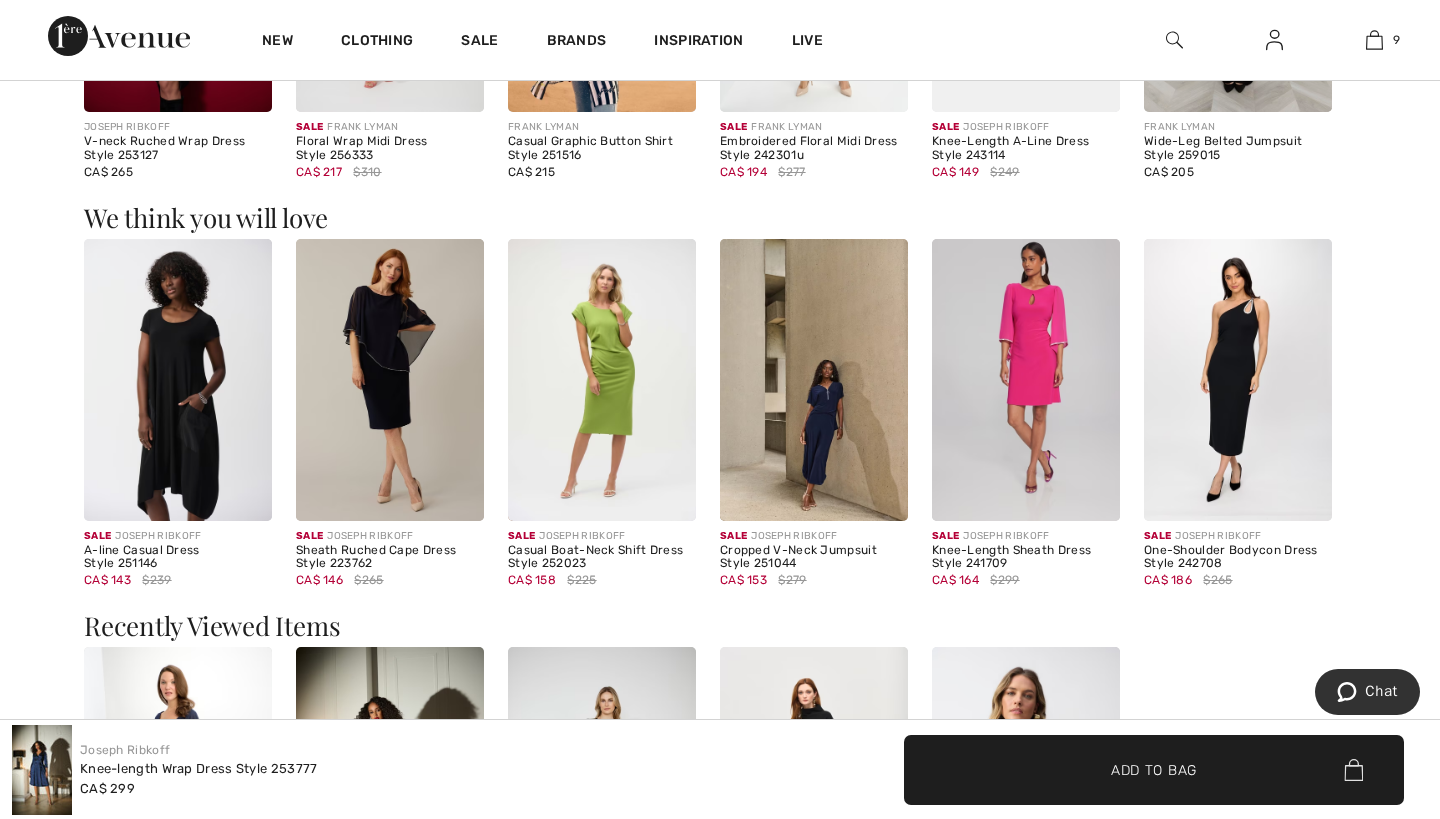 click at bounding box center (178, 380) 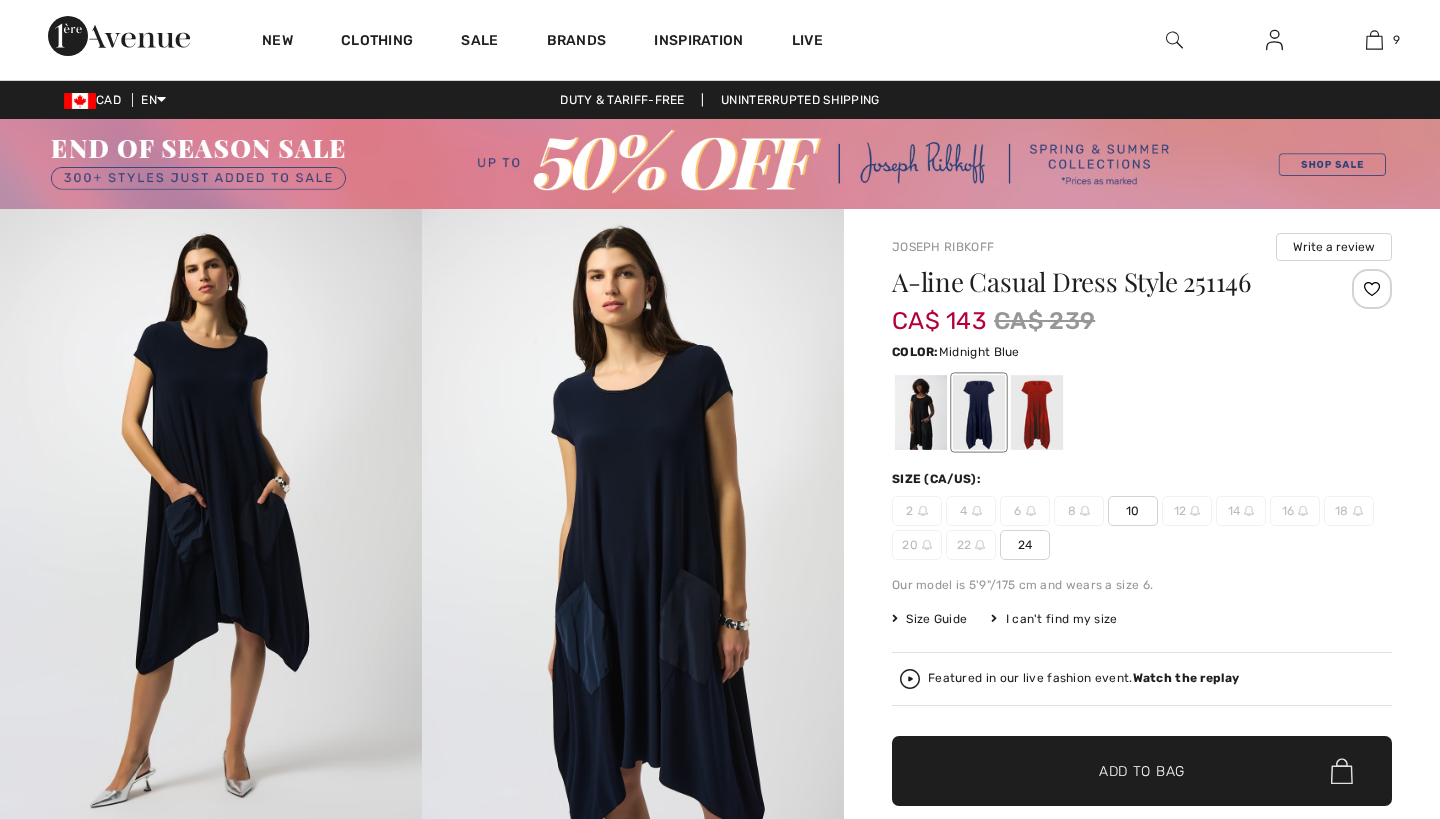 scroll, scrollTop: 0, scrollLeft: 0, axis: both 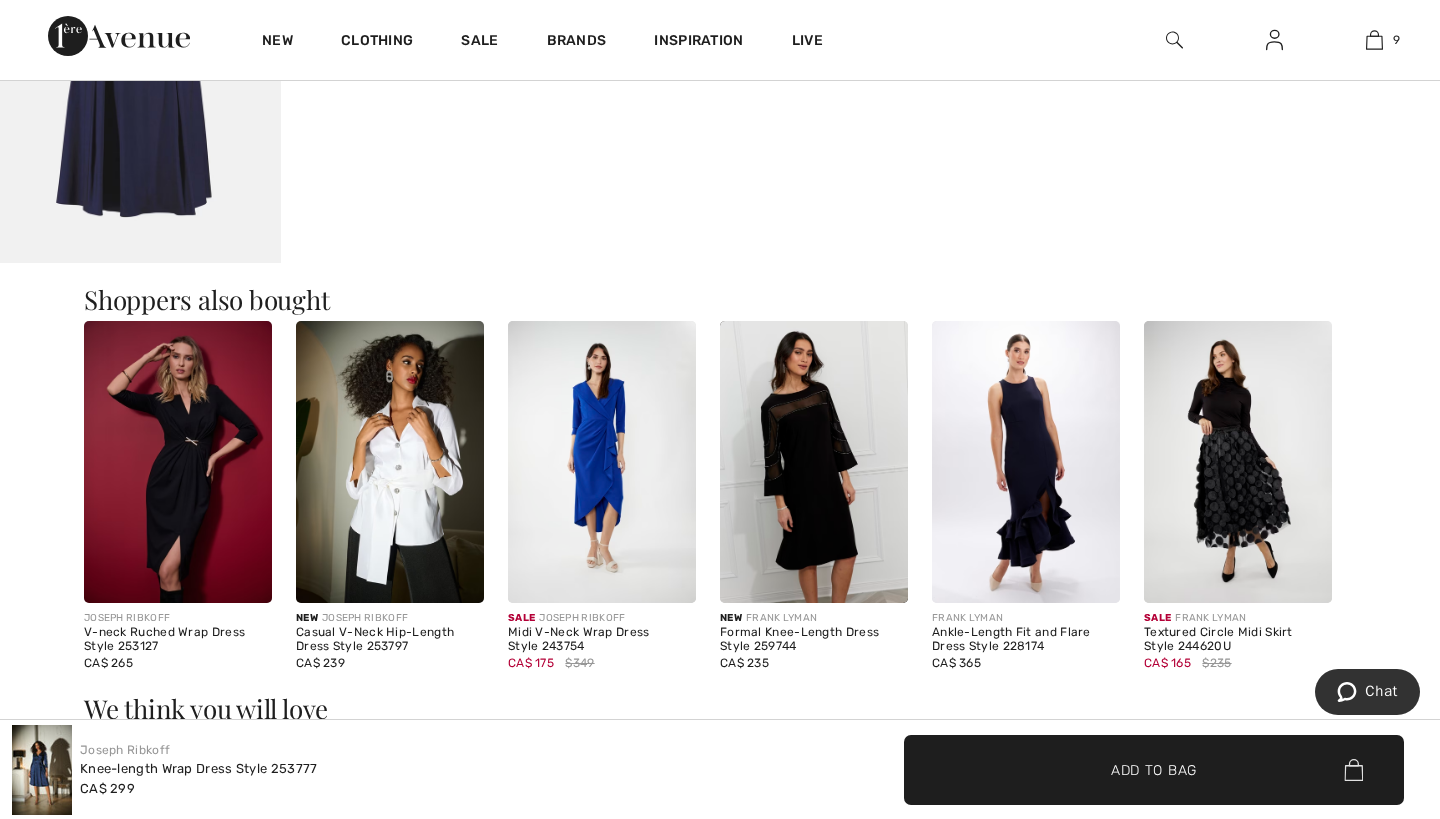 click at bounding box center (1238, 462) 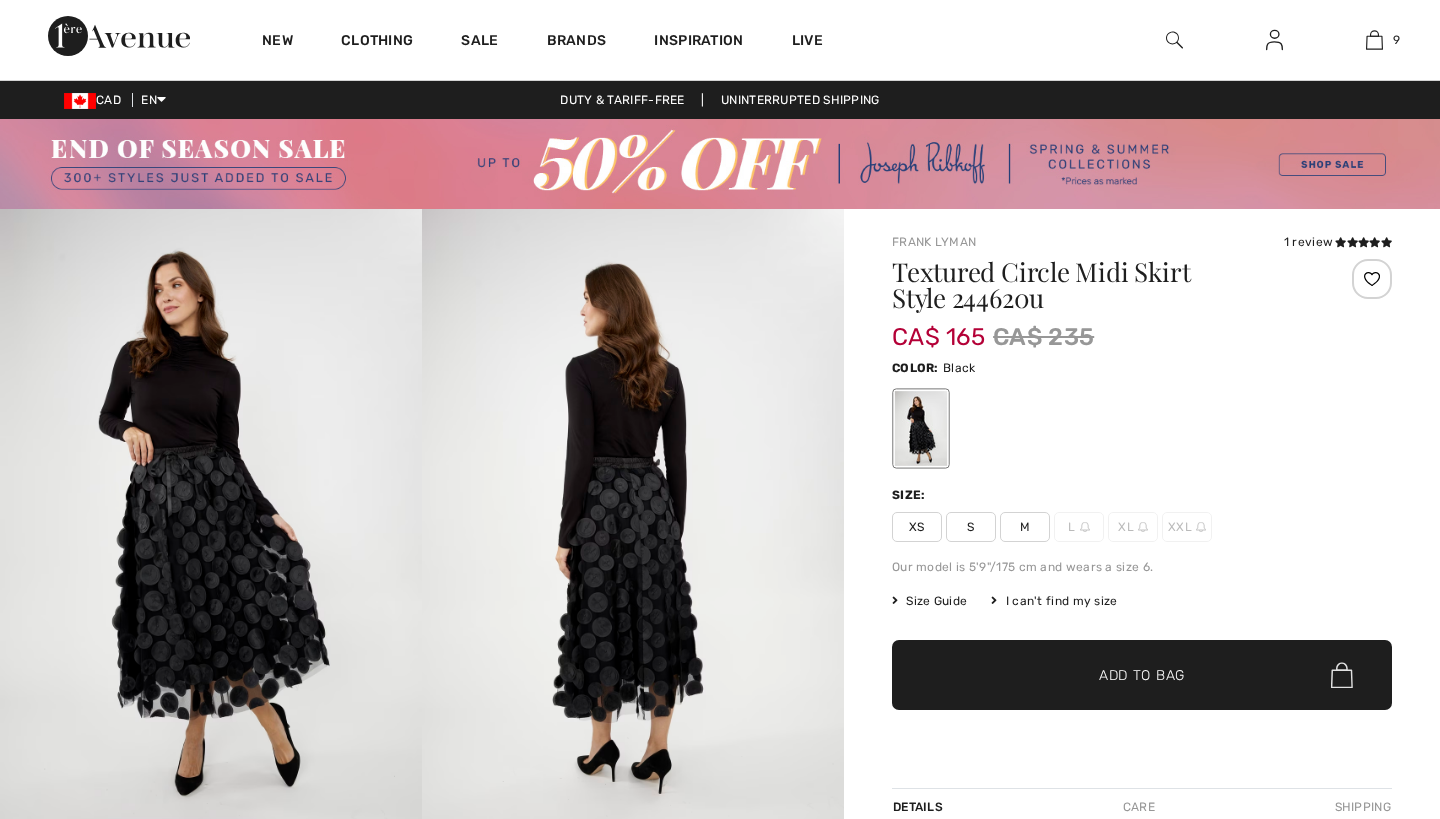 scroll, scrollTop: 0, scrollLeft: 0, axis: both 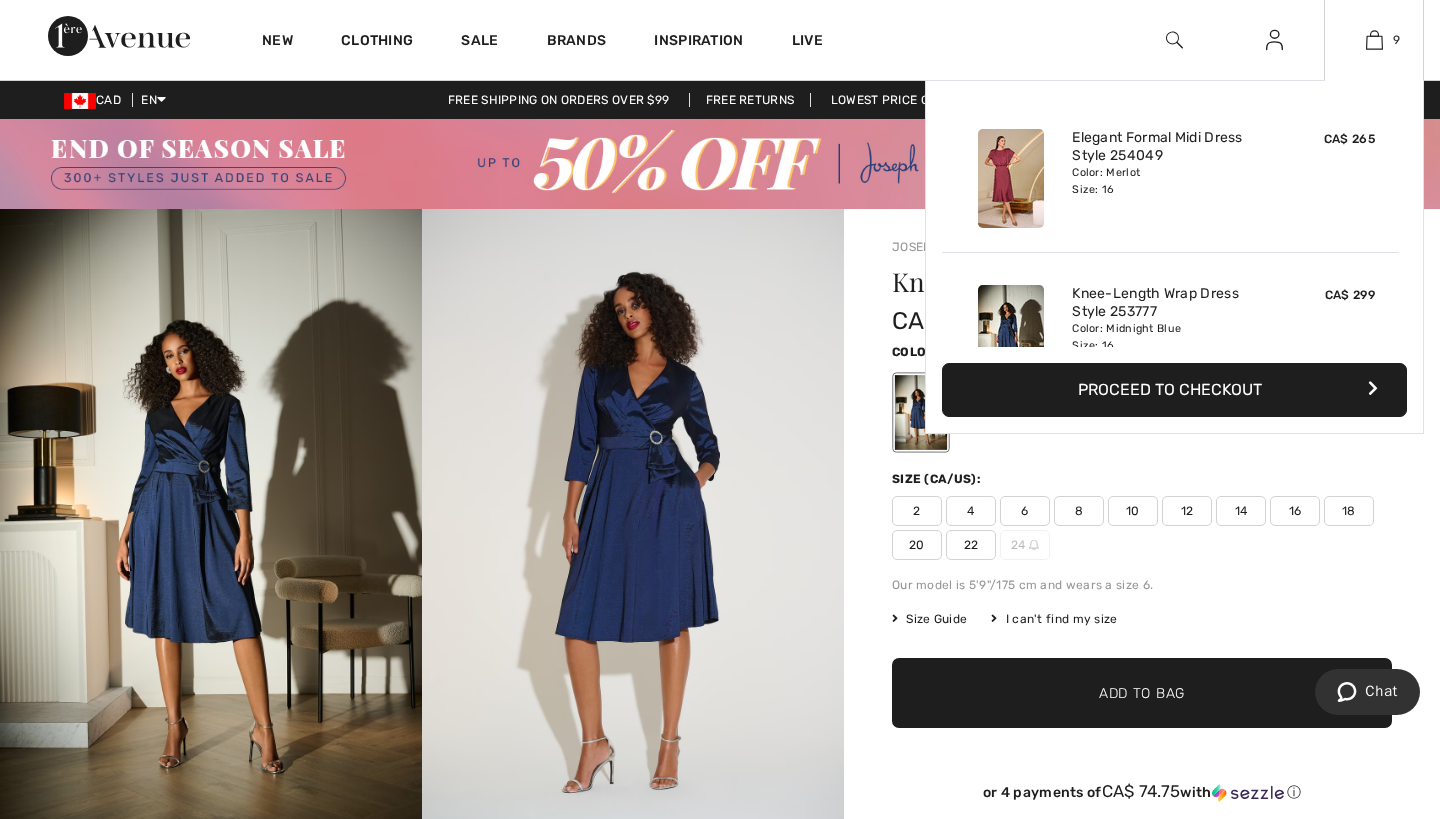 click on "9
Added to Bag
Joseph Ribkoff Elegant Formal Midi Dress Style 254049
CA$ 265
Color: Merlot Size: 16
Elegant Formal Midi Dress Style 254049 Color: Merlot Size: 16
CA$ 265
Added to Bag
Joseph Ribkoff Knee-length Wrap Dress Style 253777
CA$ 299
Color: Midnight Blue Size: 16
Knee-Length Wrap Dress Style 253777 Color: Midnight Blue Size: 16
CA$ 299
Added to Bag
Frank Lyman Formal Knee-length Dress Style 259744
CA$ 235
Color: Black Size: XL
Formal Knee-Length Dress Style 259744 Color: Black Size: XL
CA$ 235
Added to Bag" at bounding box center [1374, 40] 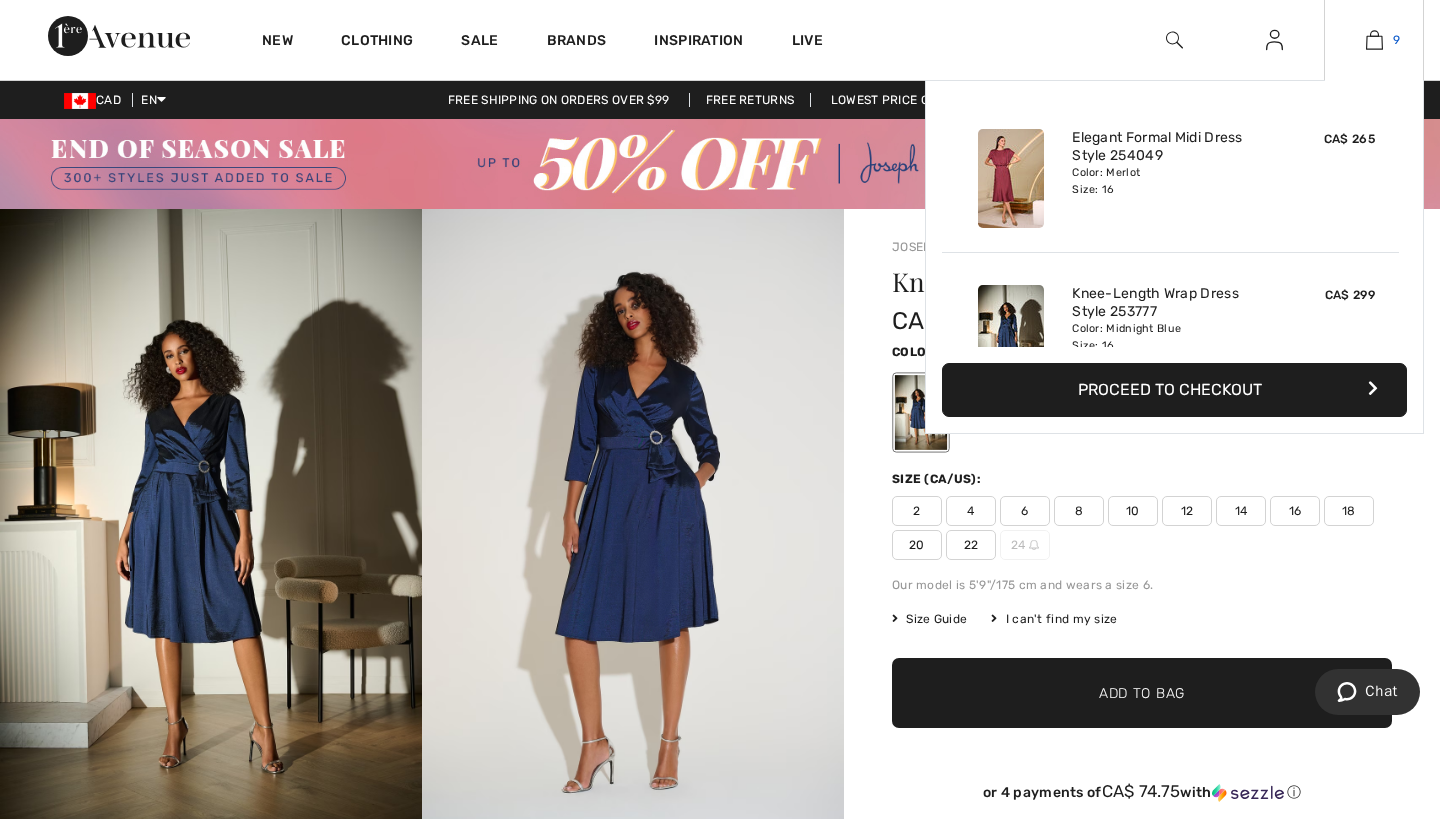 click at bounding box center (1374, 40) 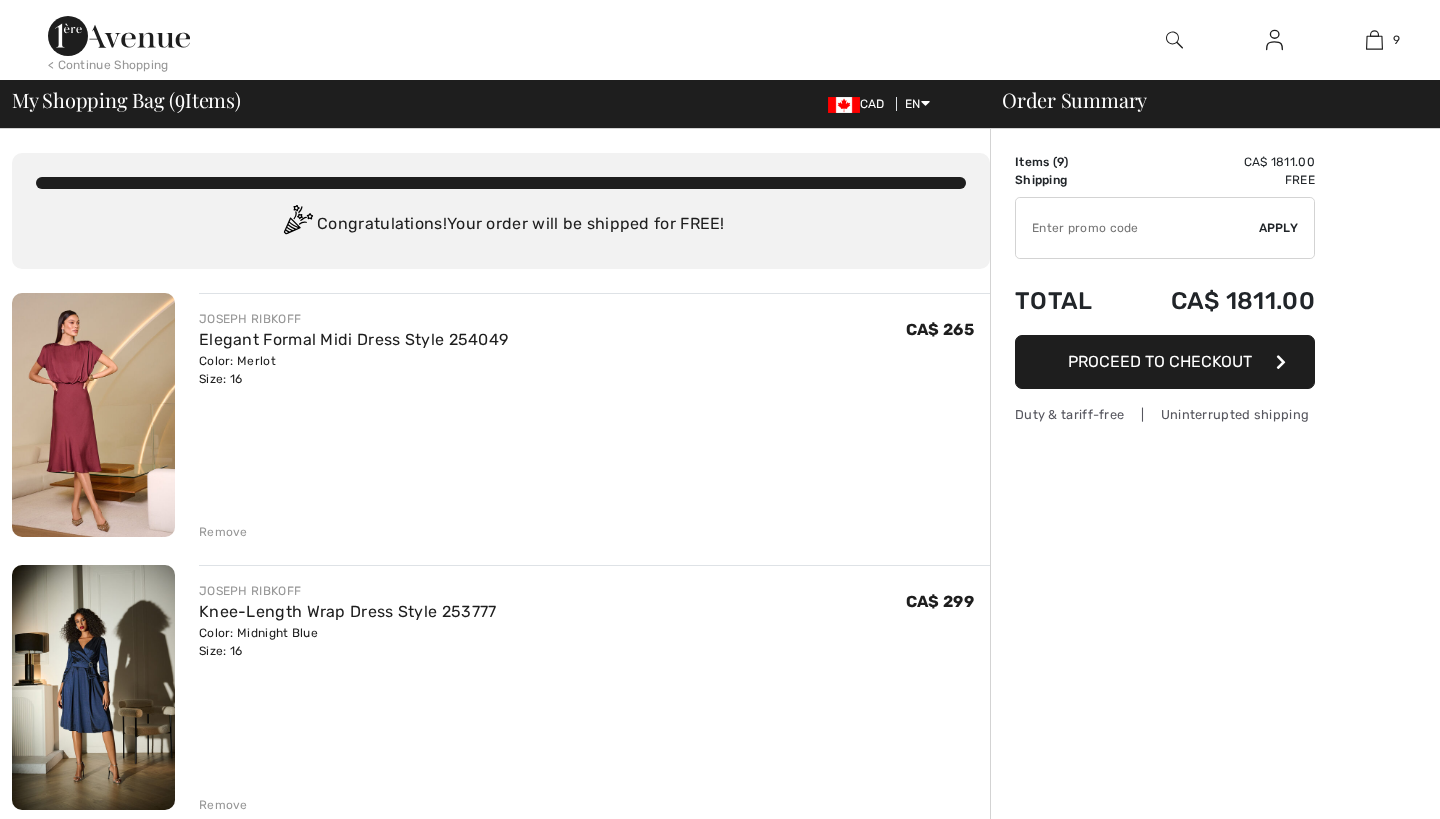 scroll, scrollTop: 0, scrollLeft: 0, axis: both 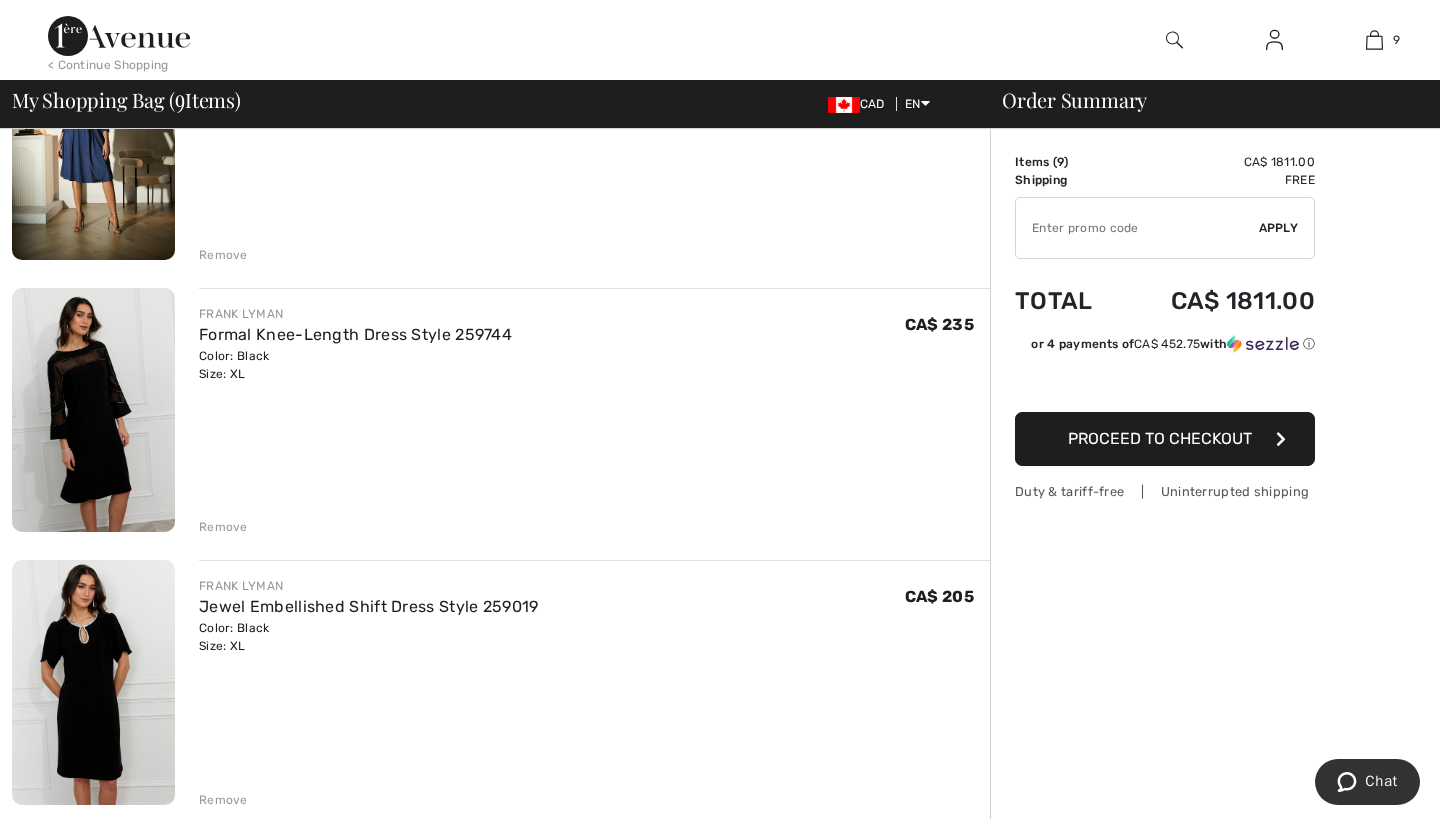 click at bounding box center [93, 410] 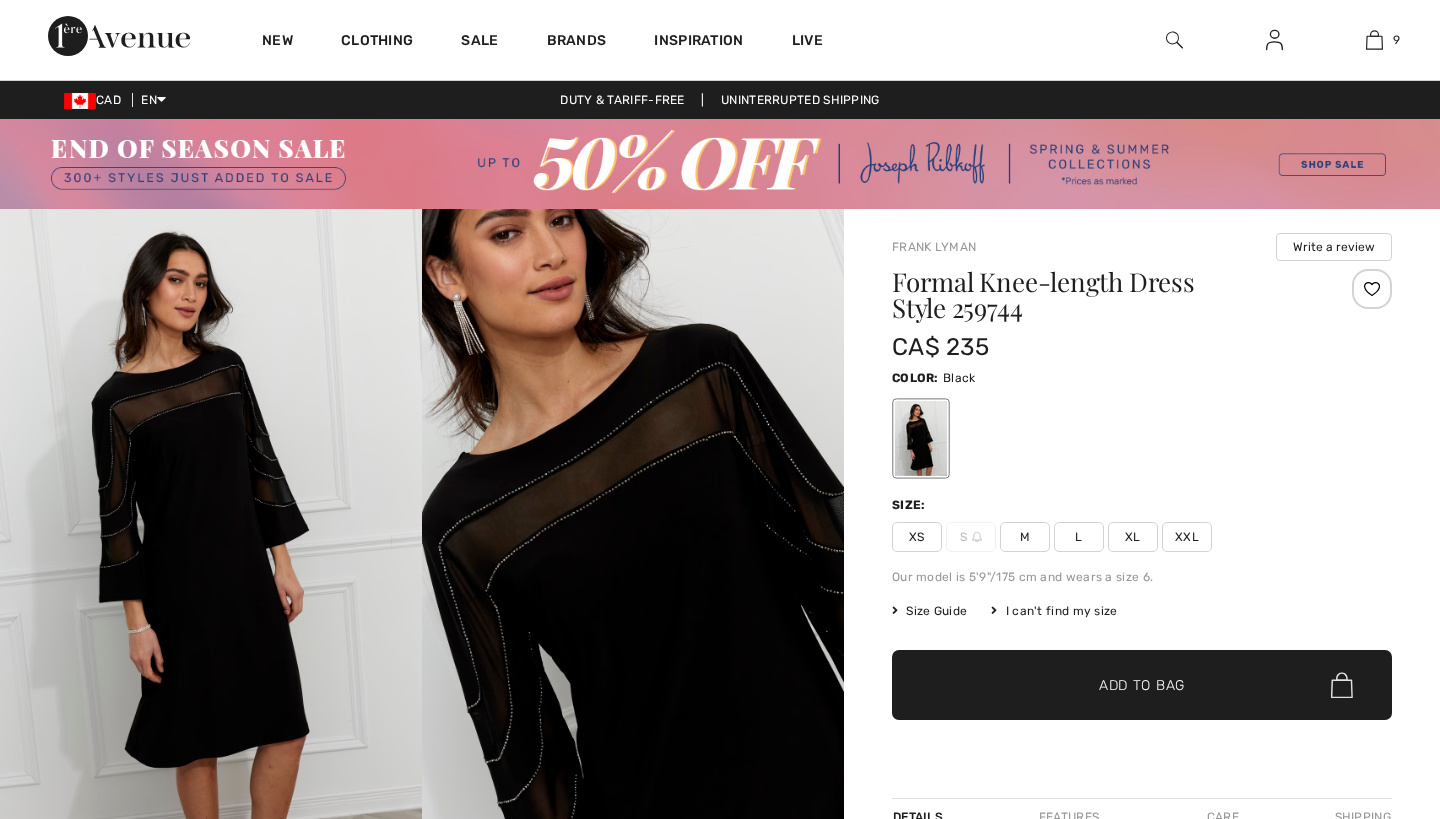 scroll, scrollTop: 0, scrollLeft: 0, axis: both 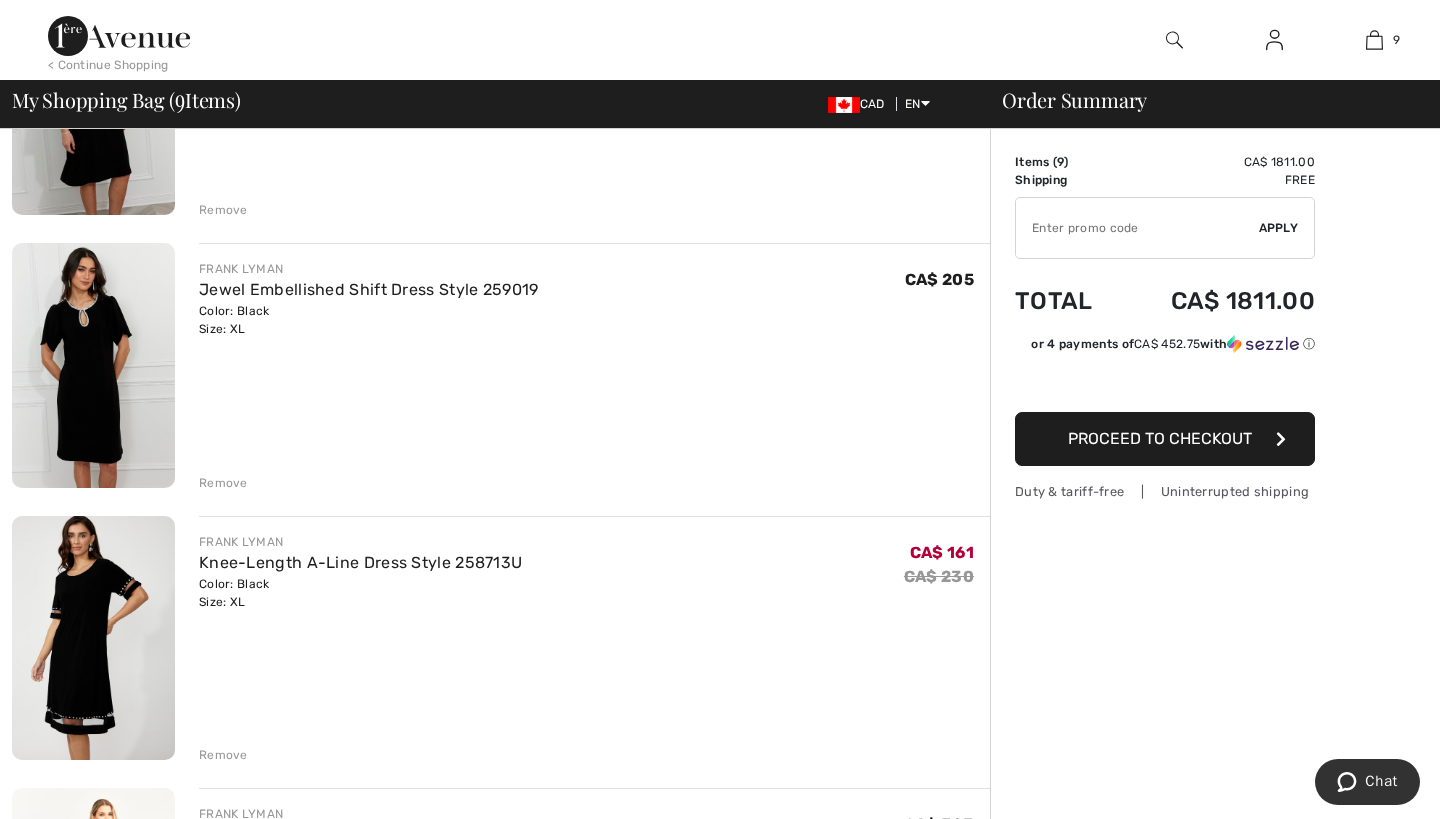click at bounding box center [93, 365] 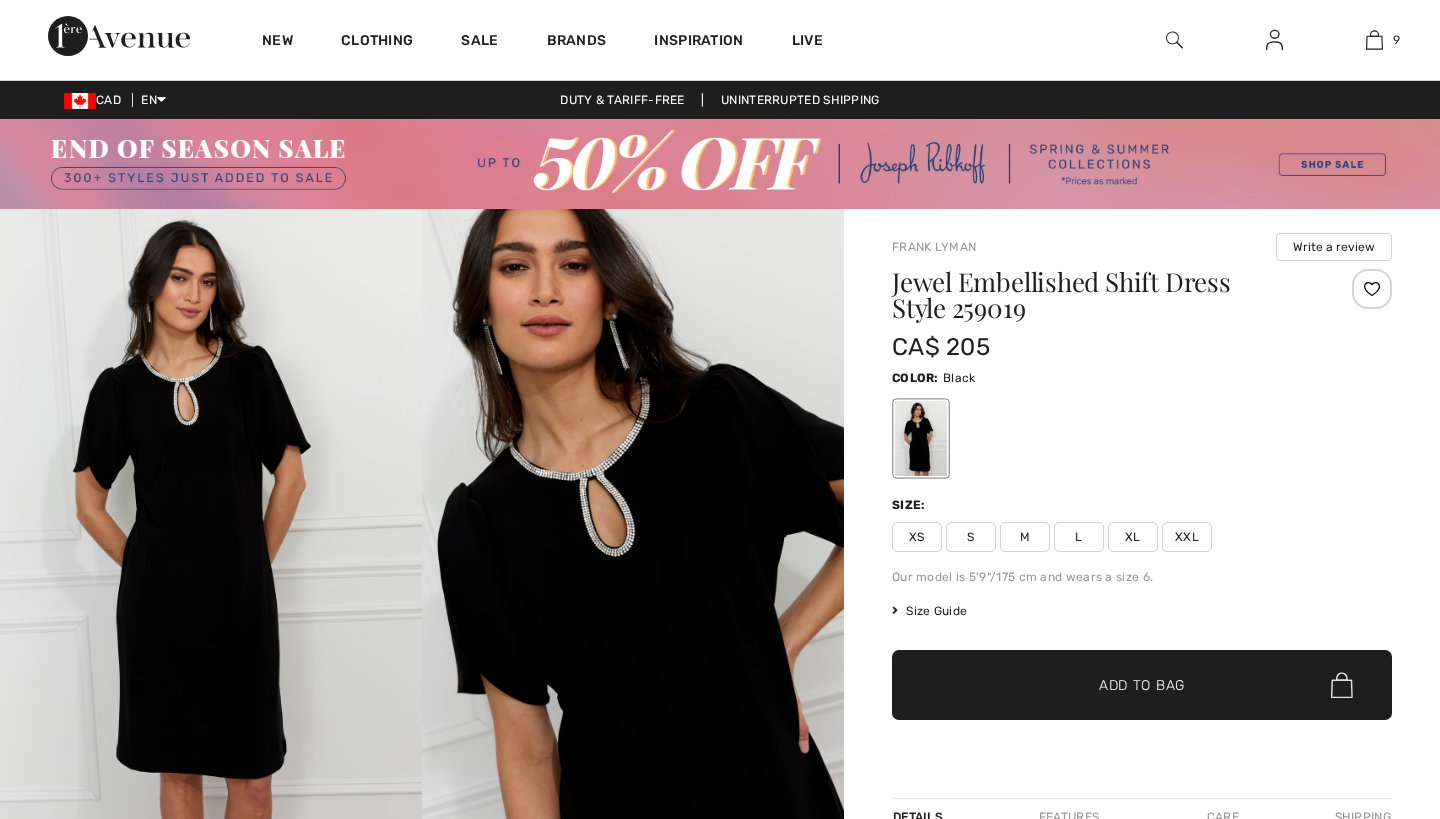 scroll, scrollTop: 0, scrollLeft: 0, axis: both 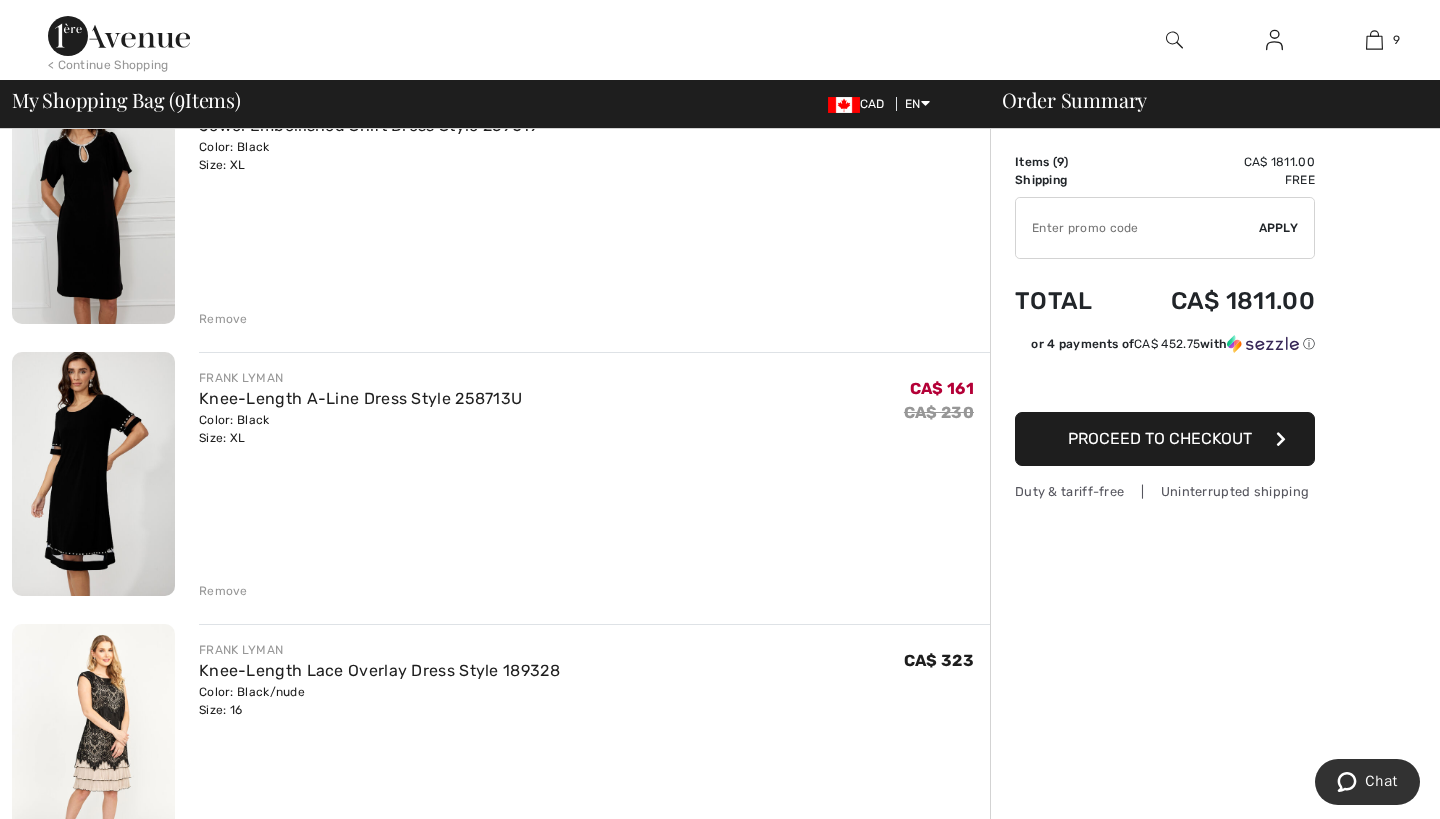click at bounding box center [93, 474] 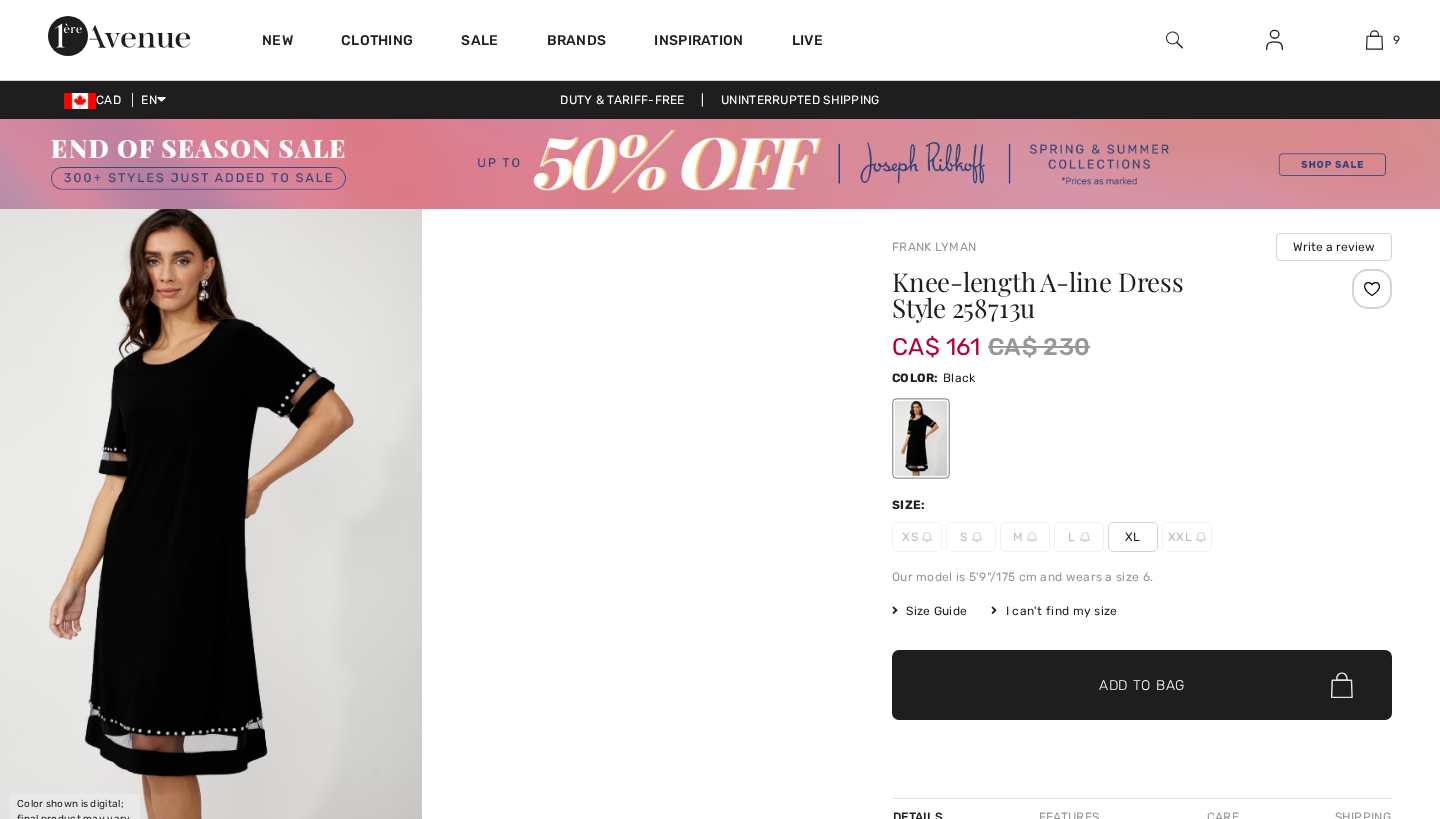 scroll, scrollTop: 0, scrollLeft: 0, axis: both 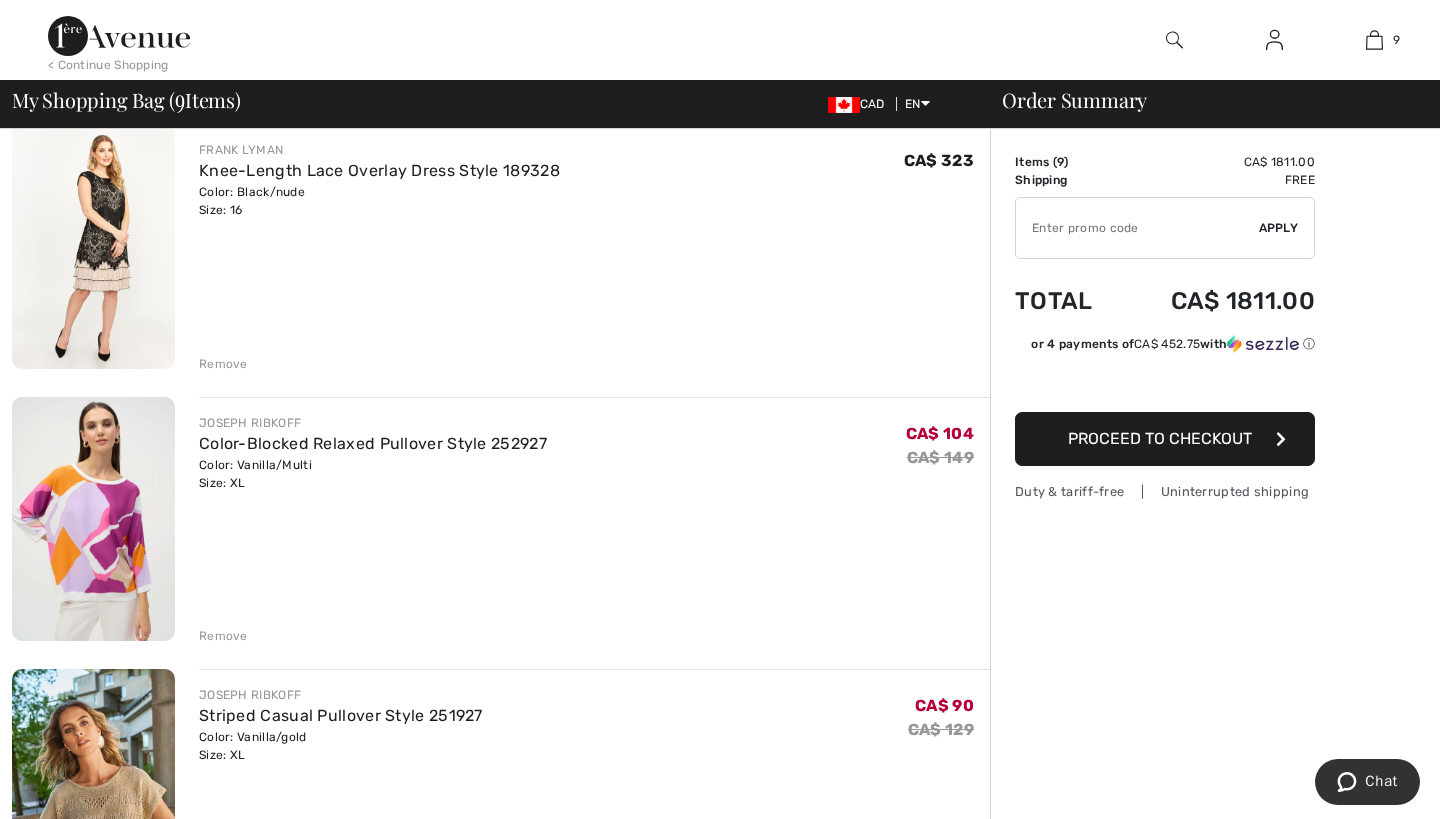 click at bounding box center [93, 246] 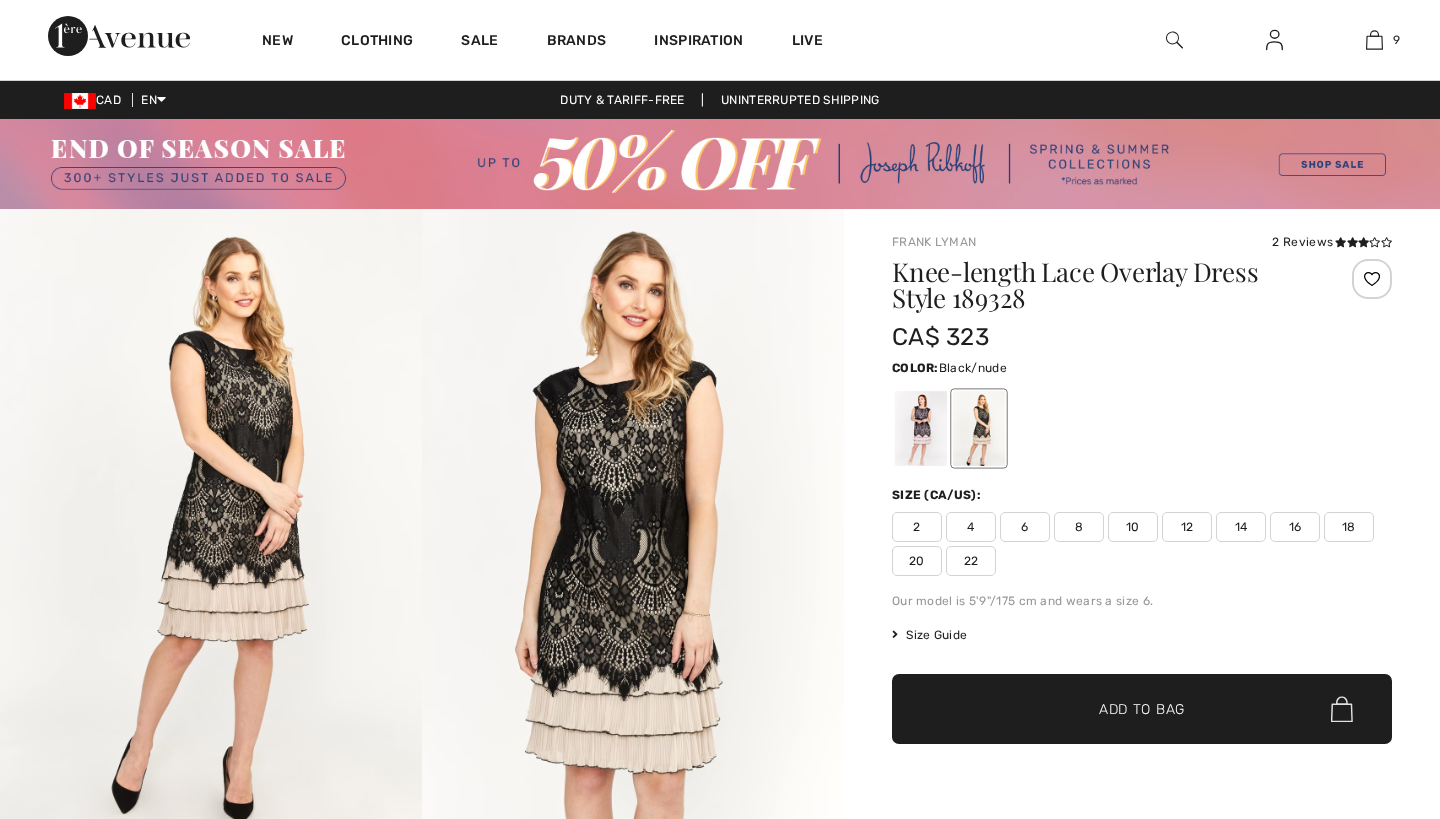 click at bounding box center (921, 428) 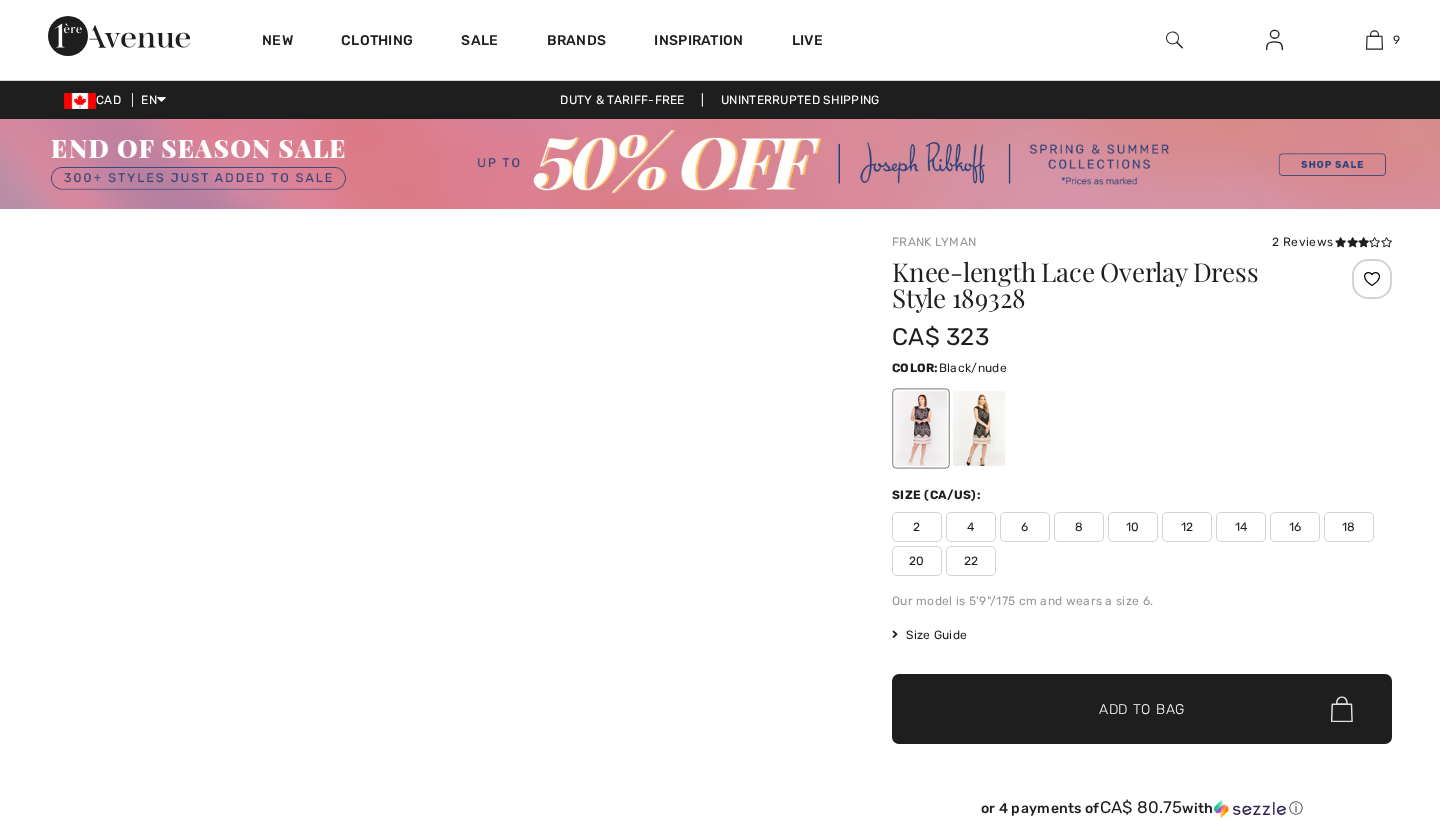scroll, scrollTop: 0, scrollLeft: 0, axis: both 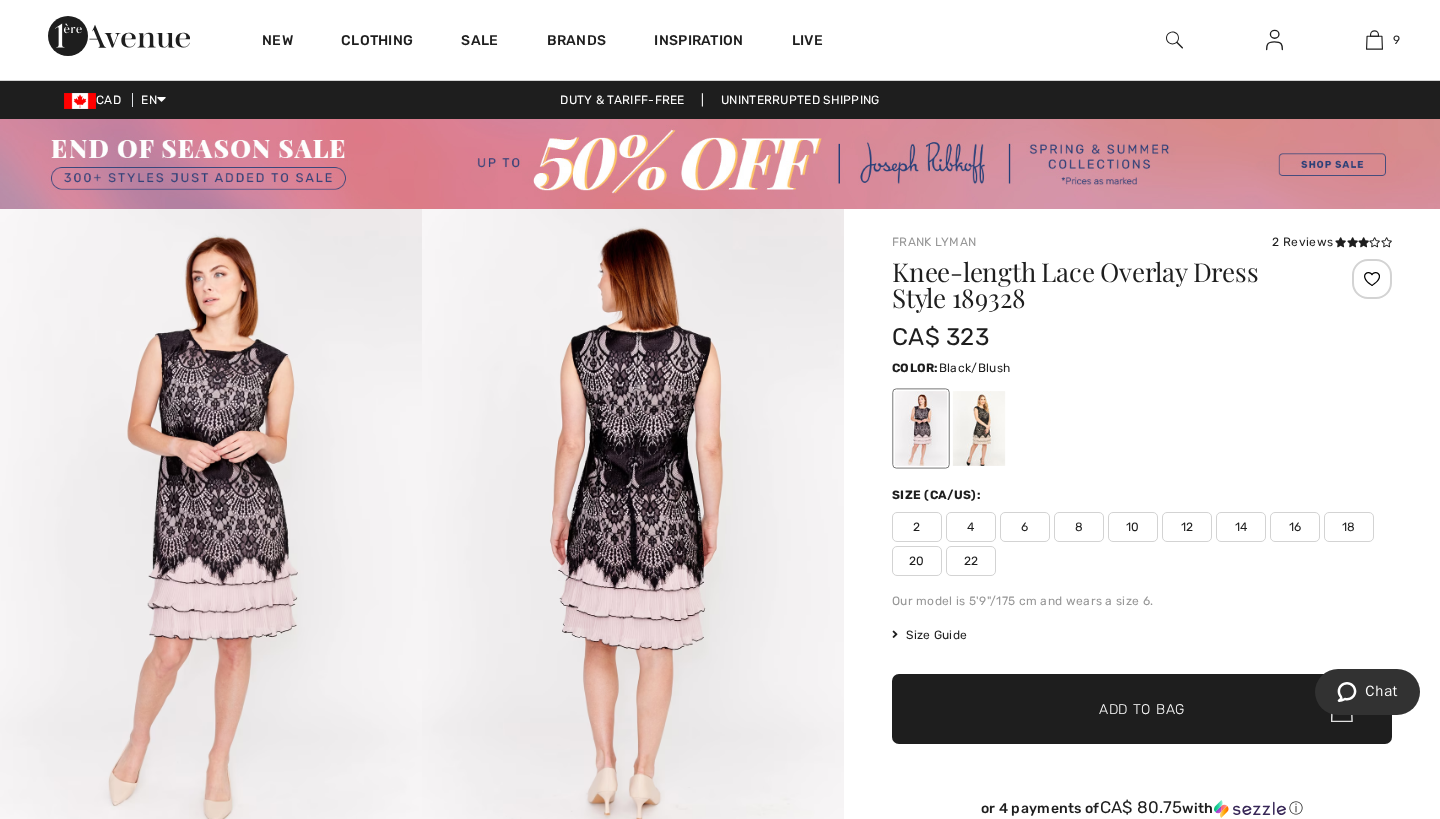 click at bounding box center (921, 428) 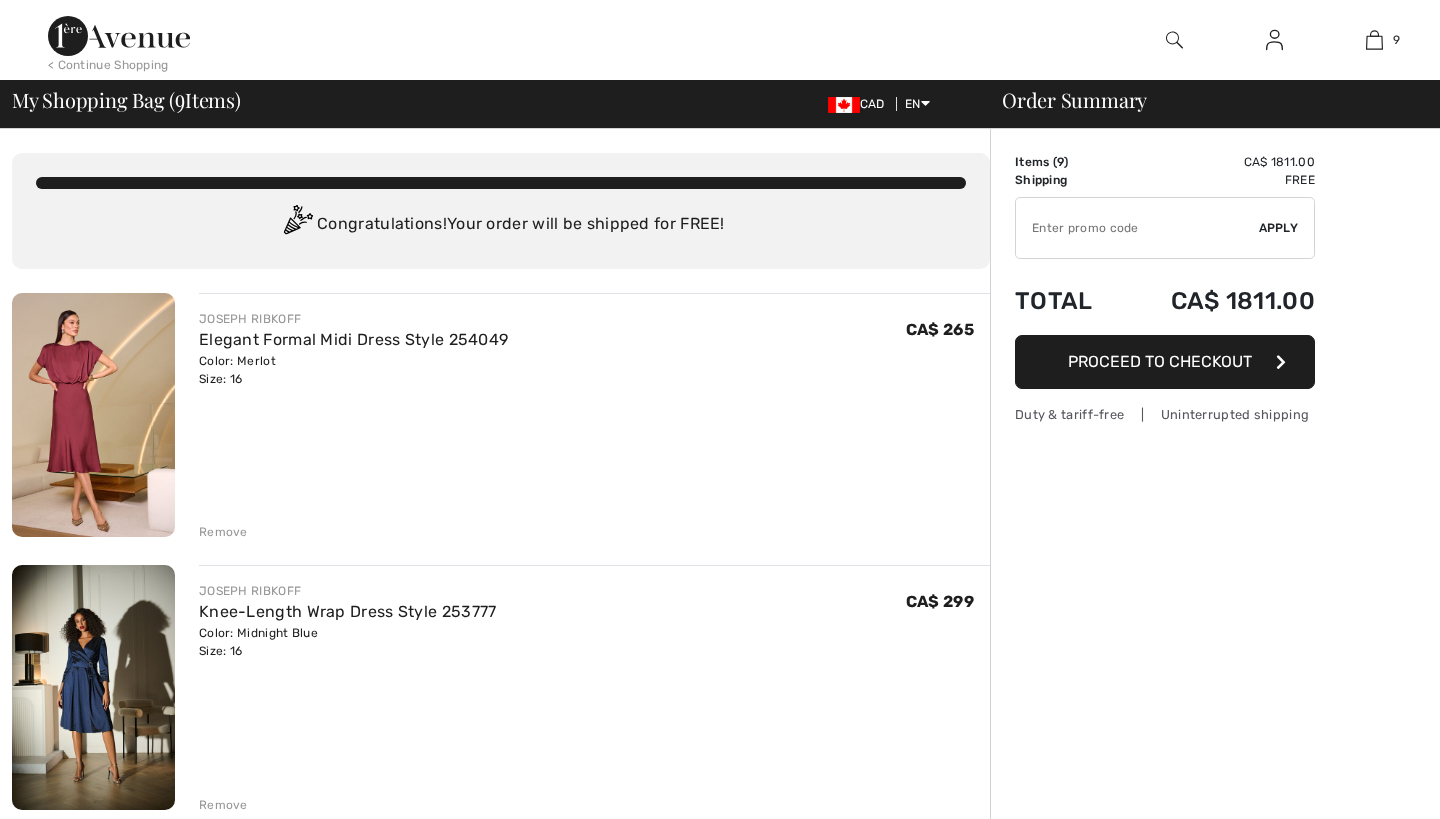 scroll, scrollTop: 1531, scrollLeft: 0, axis: vertical 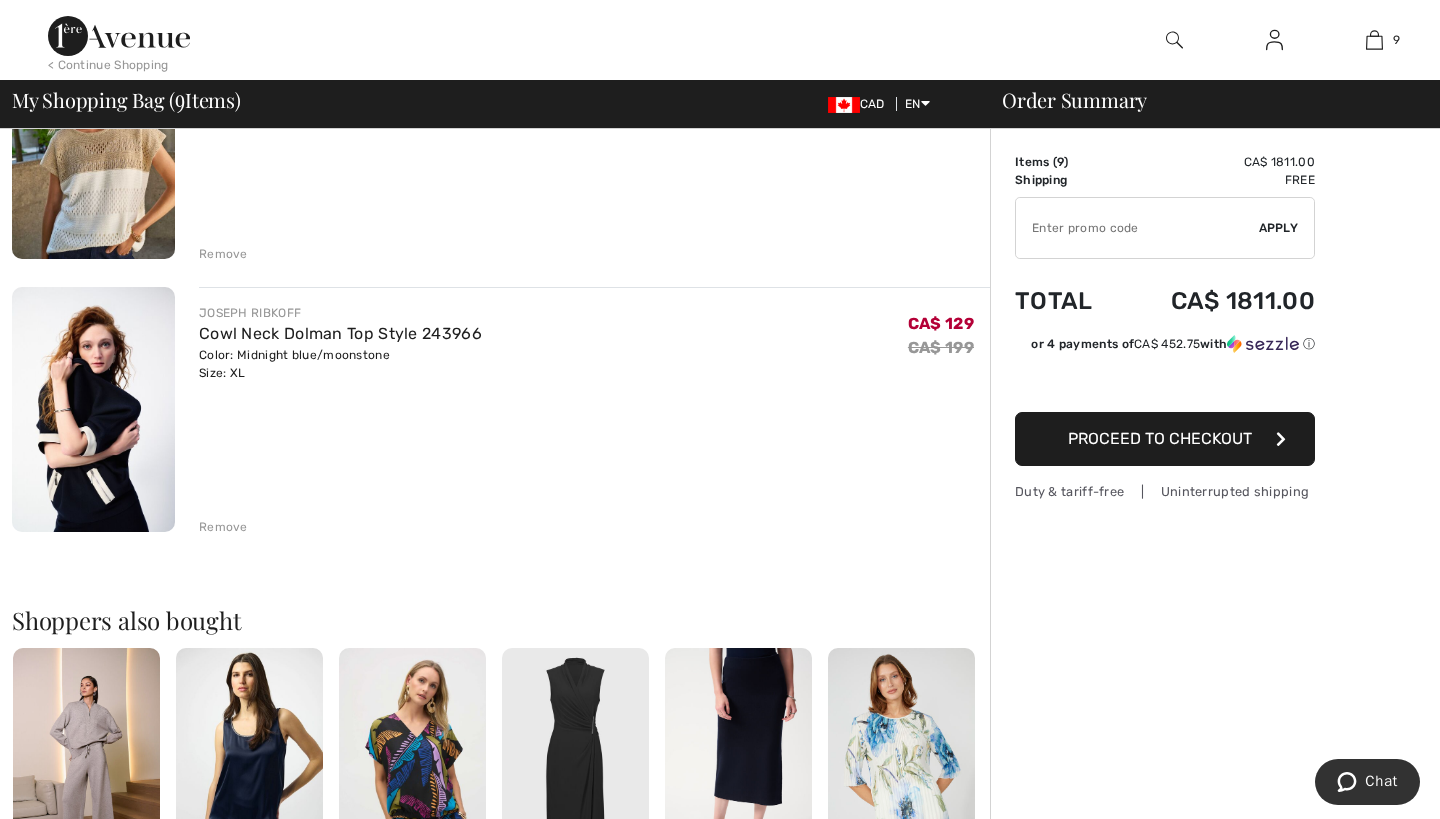 click at bounding box center [93, 409] 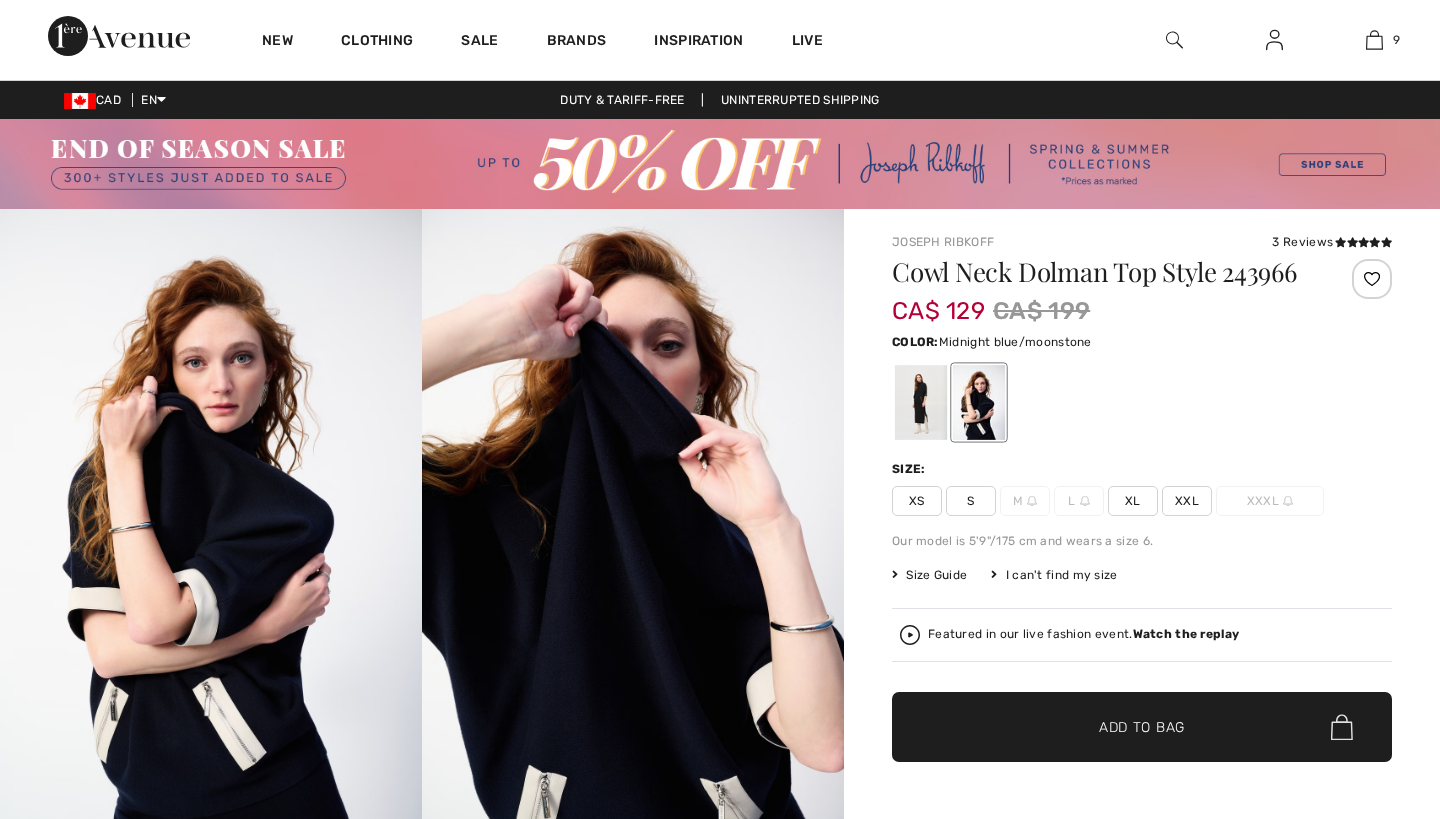 scroll, scrollTop: 0, scrollLeft: 0, axis: both 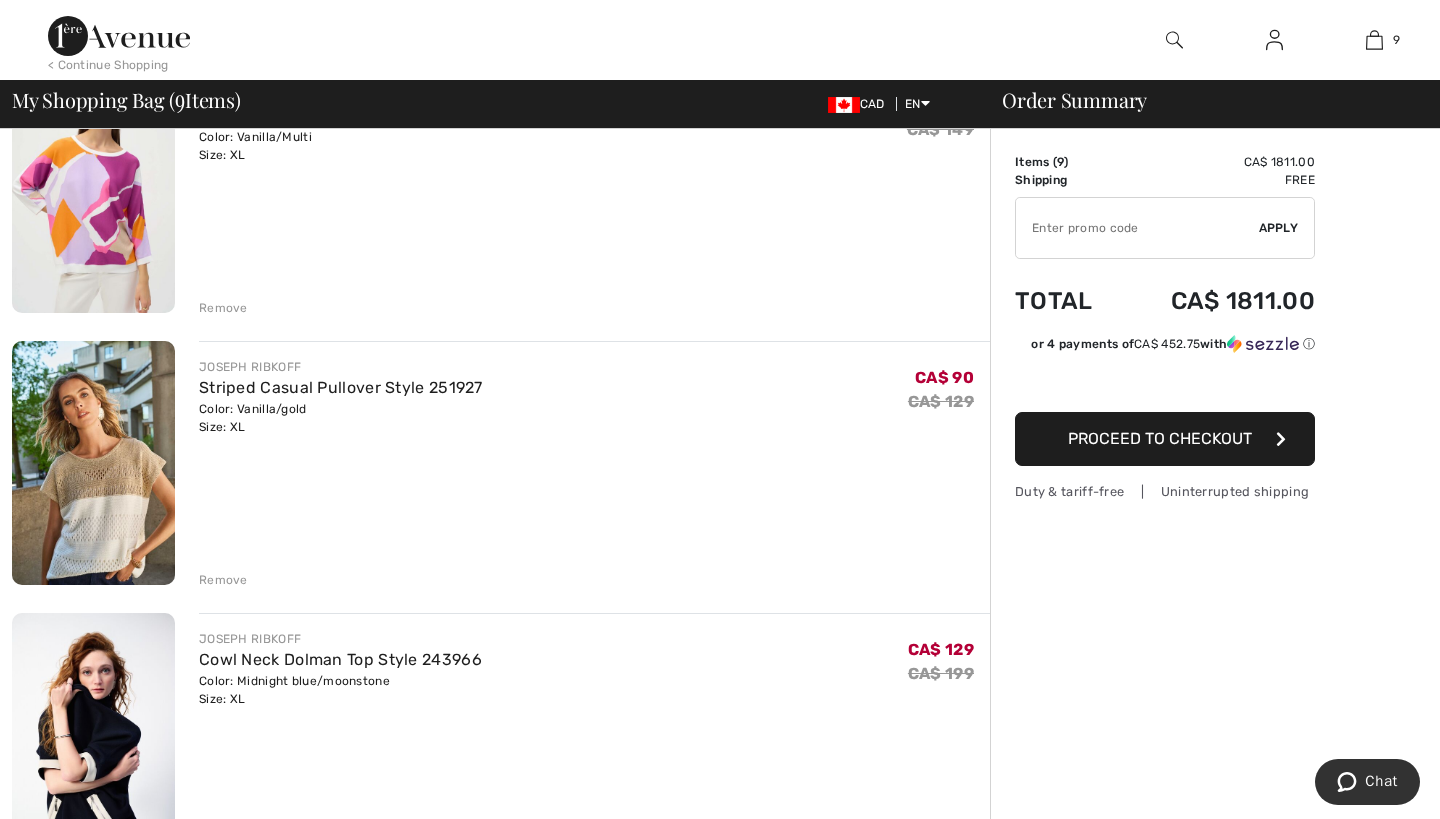 click at bounding box center [93, 463] 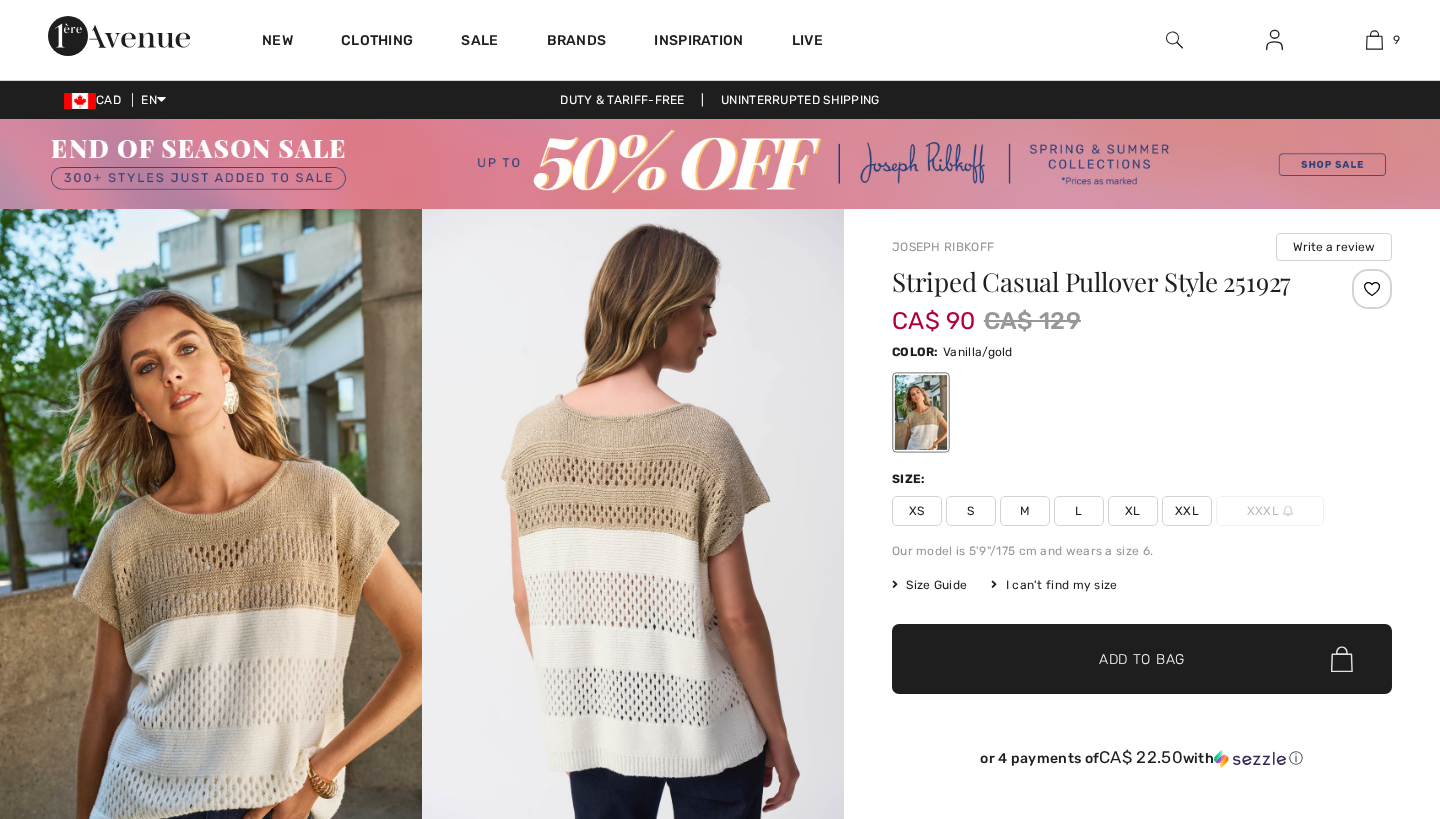 checkbox on "true" 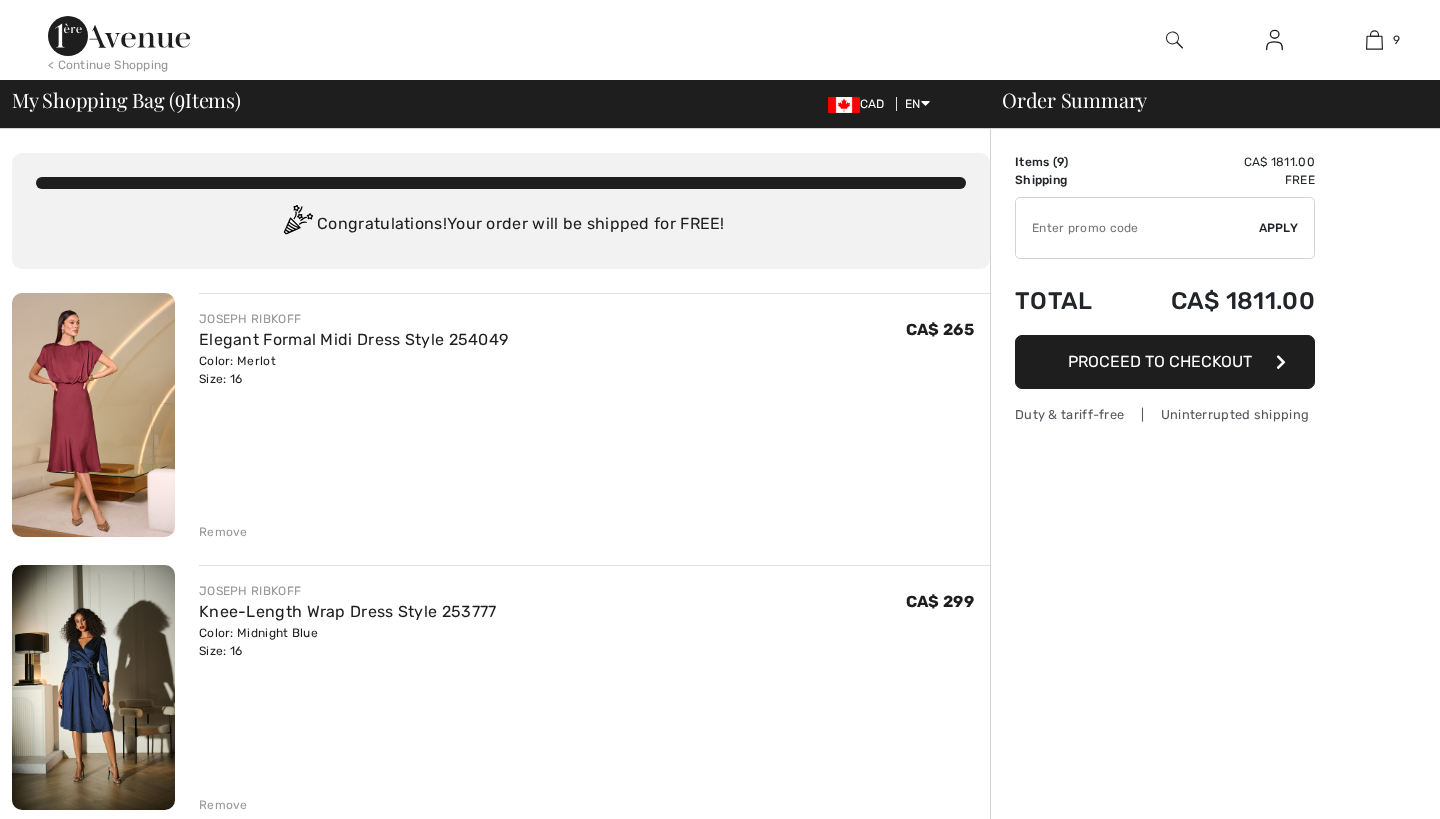 scroll, scrollTop: 1859, scrollLeft: 0, axis: vertical 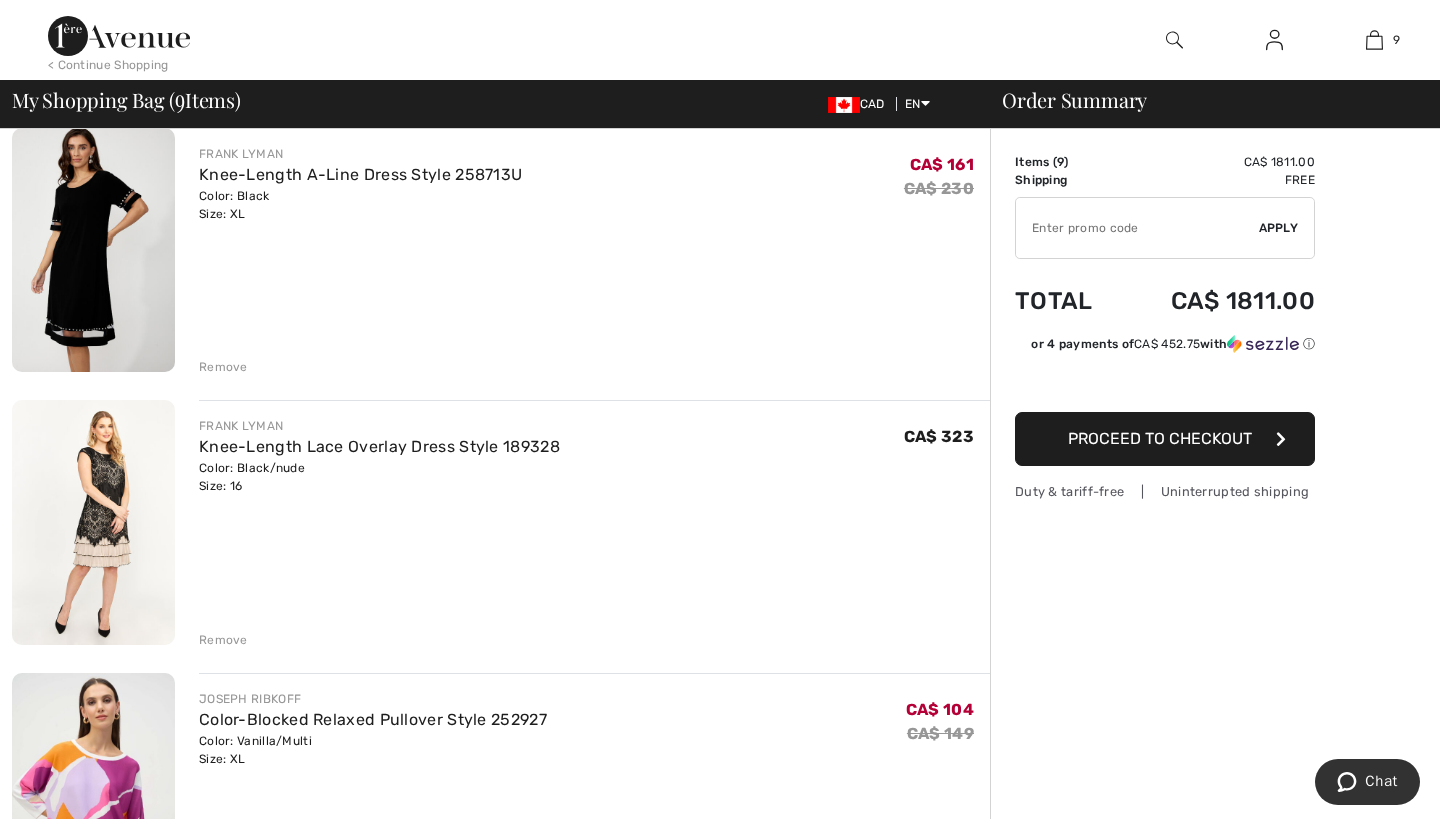 click on "Remove" at bounding box center [223, 640] 